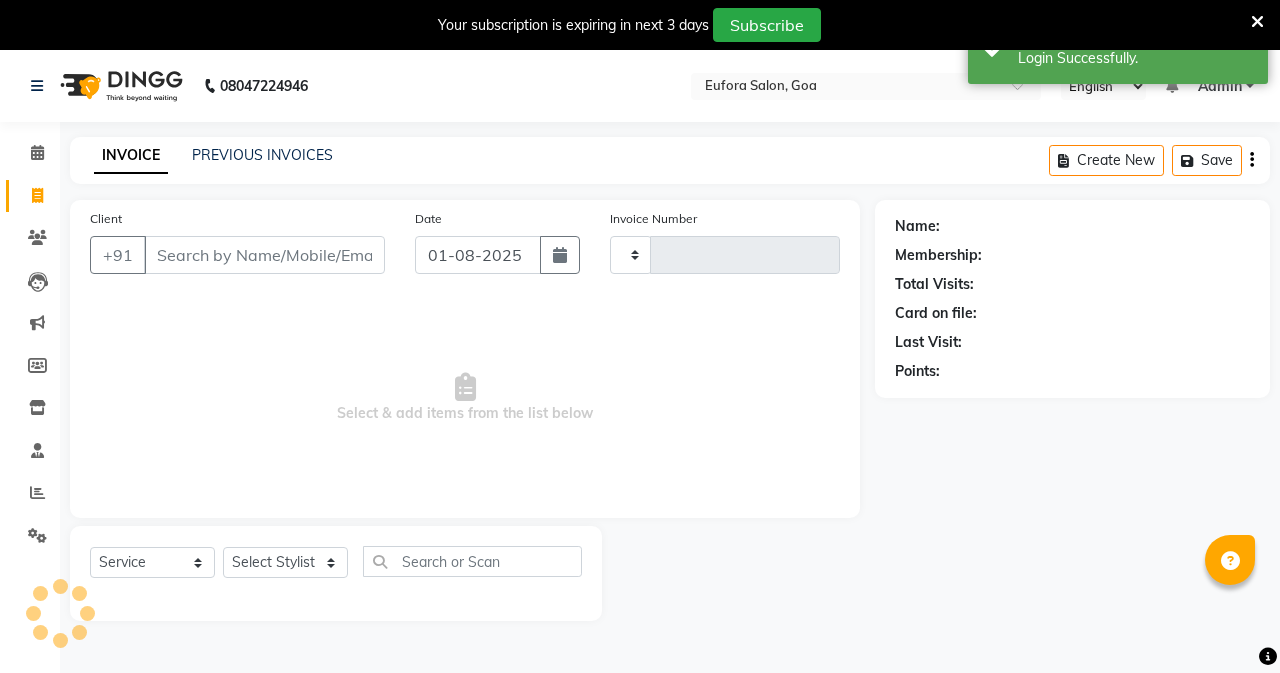 select on "service" 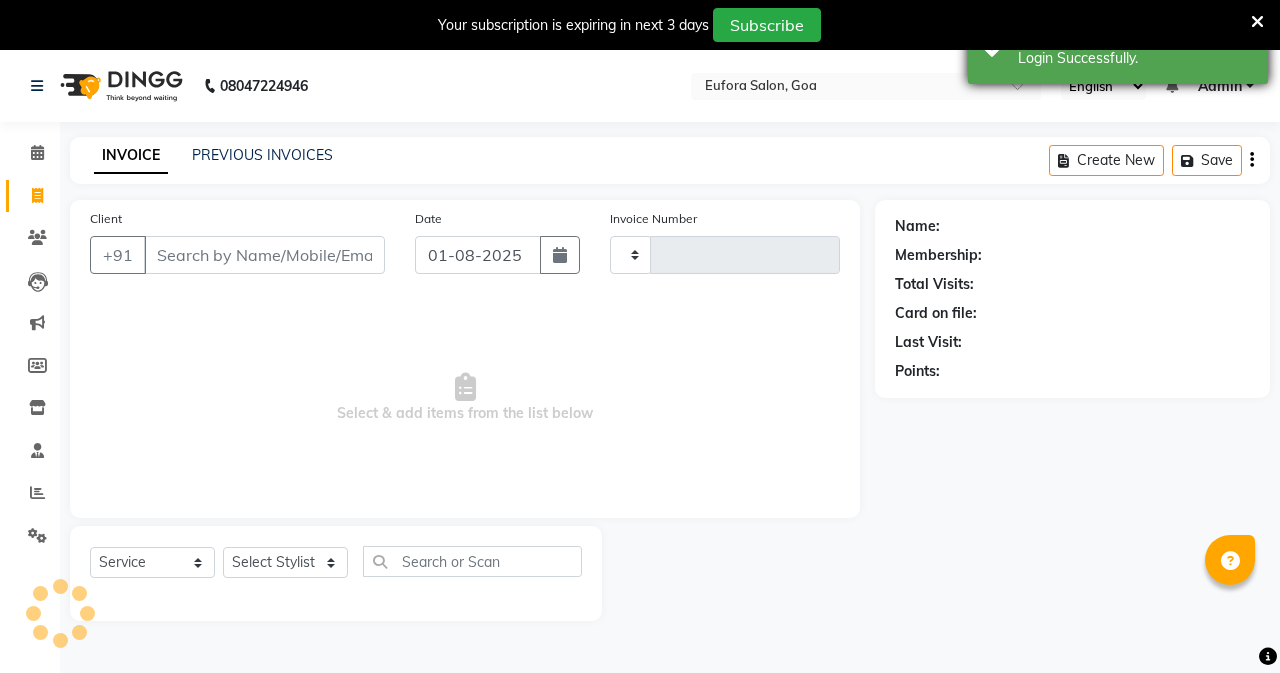 type on "0455" 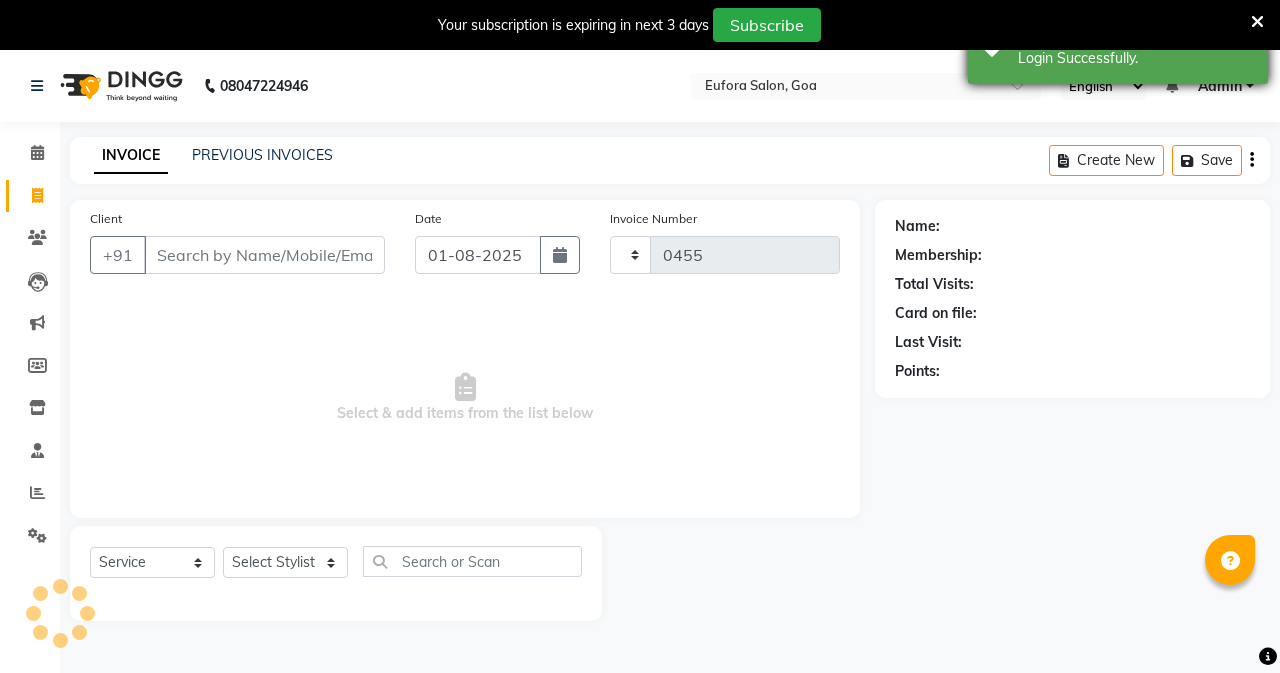 click at bounding box center [1257, 22] 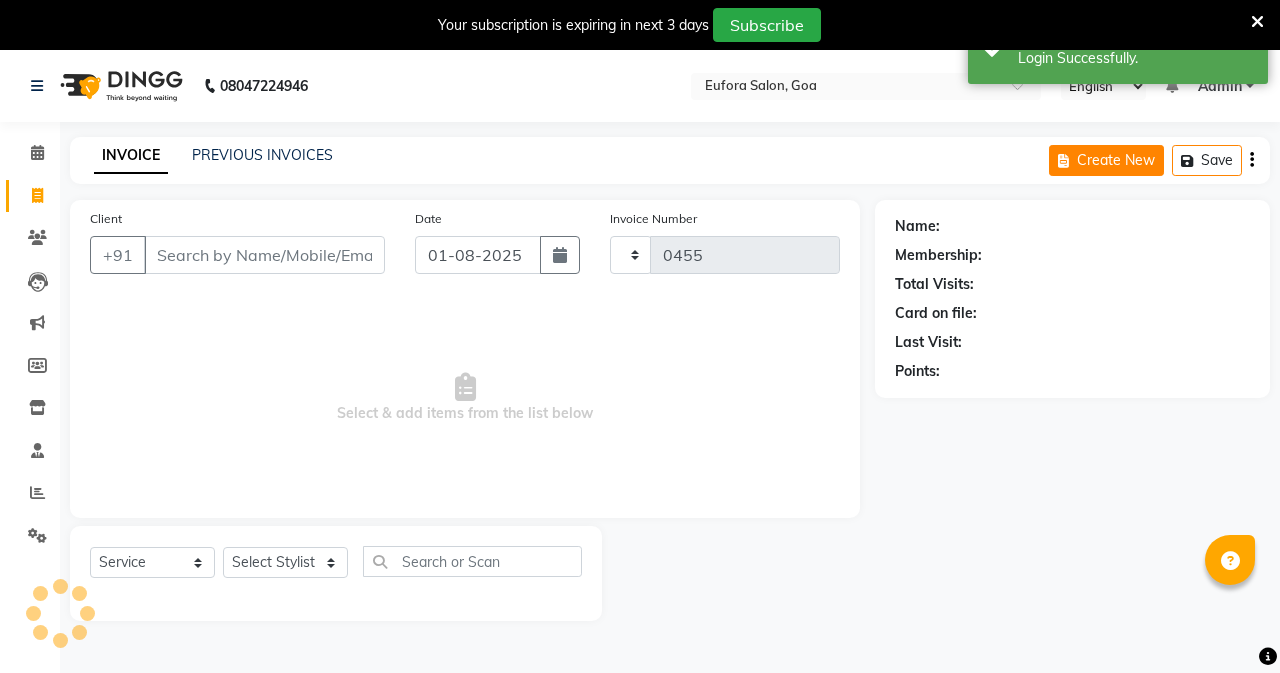 scroll, scrollTop: 0, scrollLeft: 0, axis: both 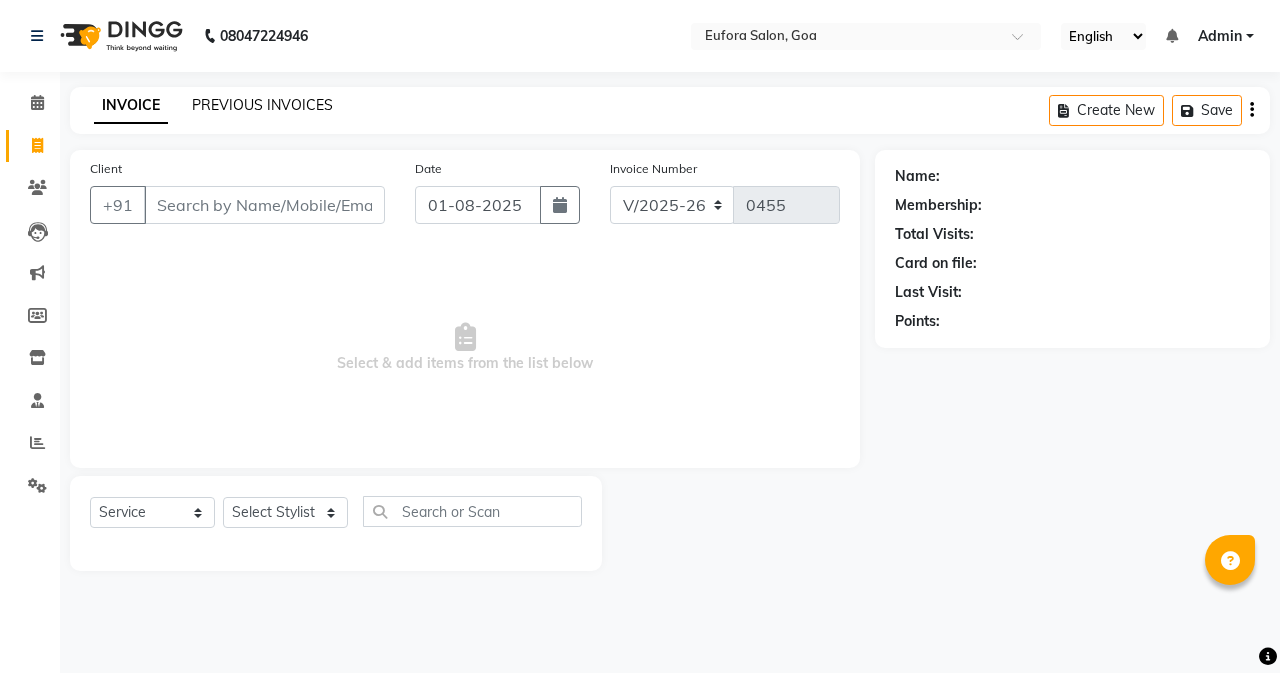 click on "PREVIOUS INVOICES" 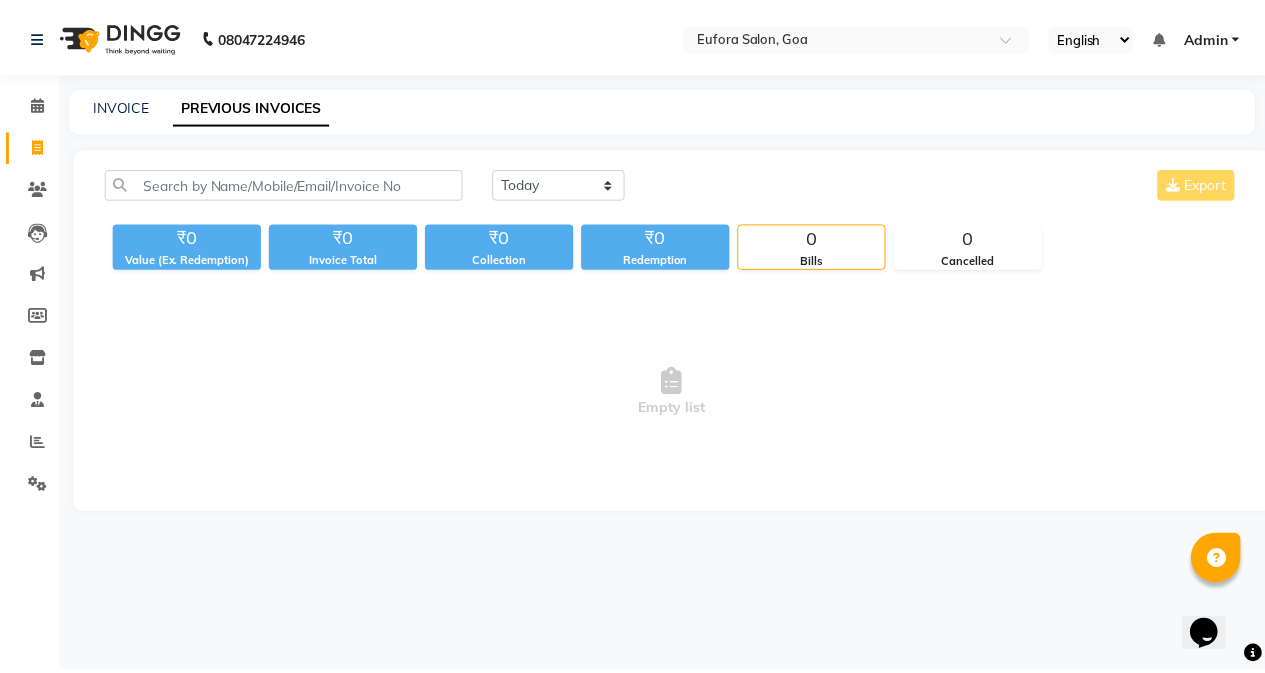 scroll, scrollTop: 0, scrollLeft: 0, axis: both 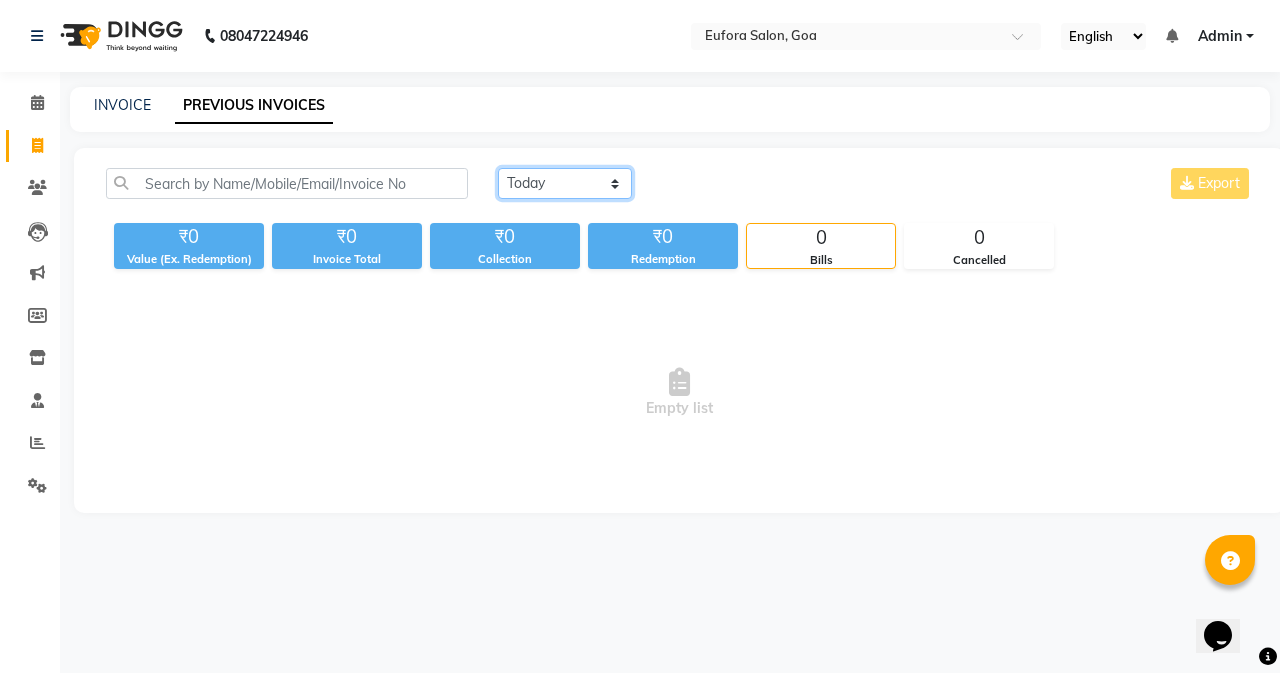 click on "Today Yesterday Custom Range" 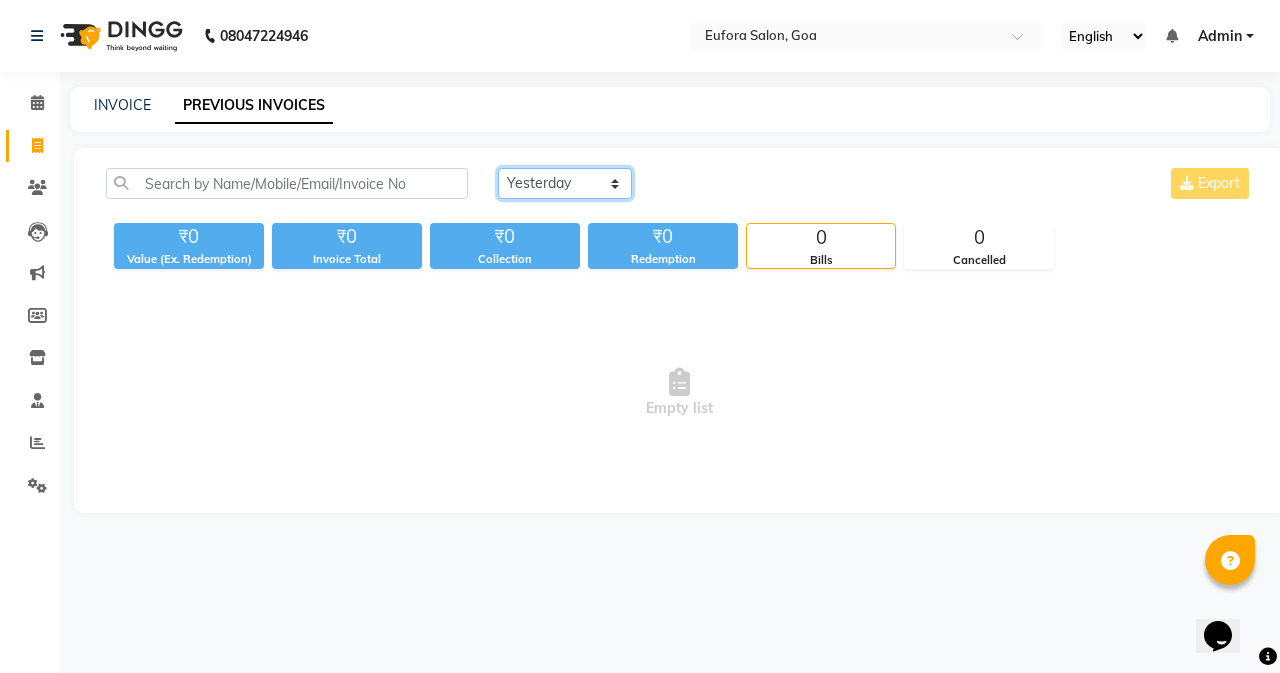 click on "Today Yesterday Custom Range" 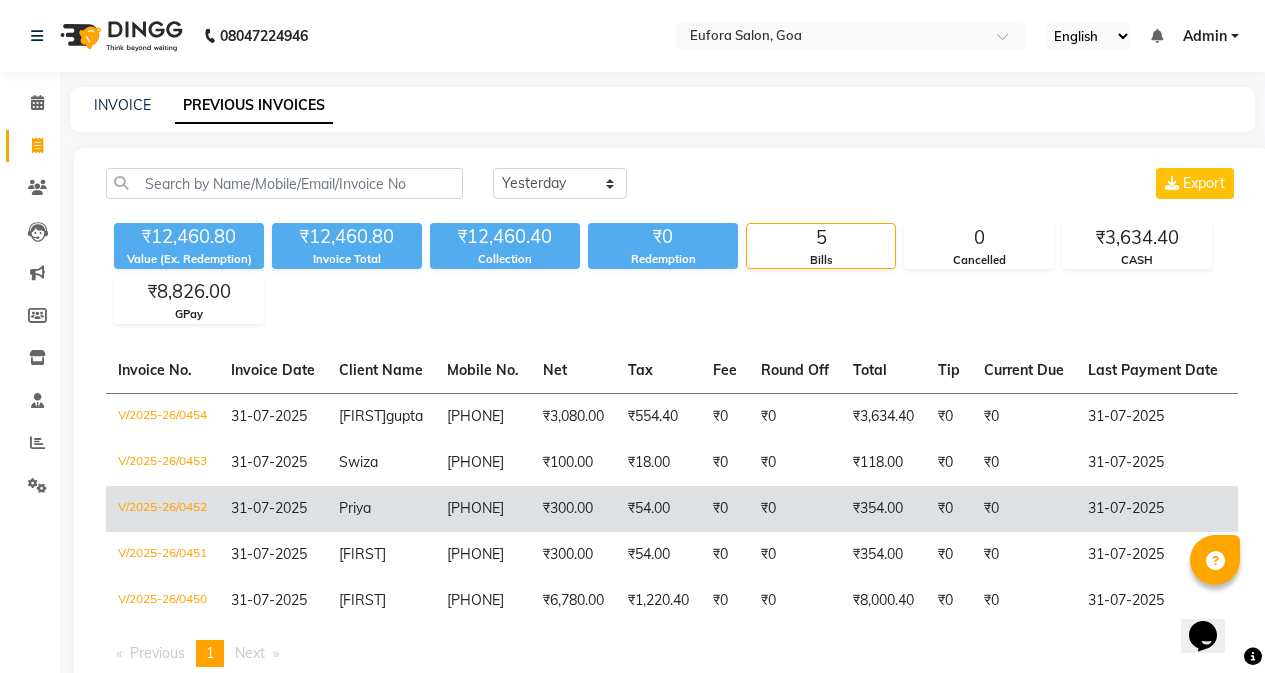 click on "Priya" 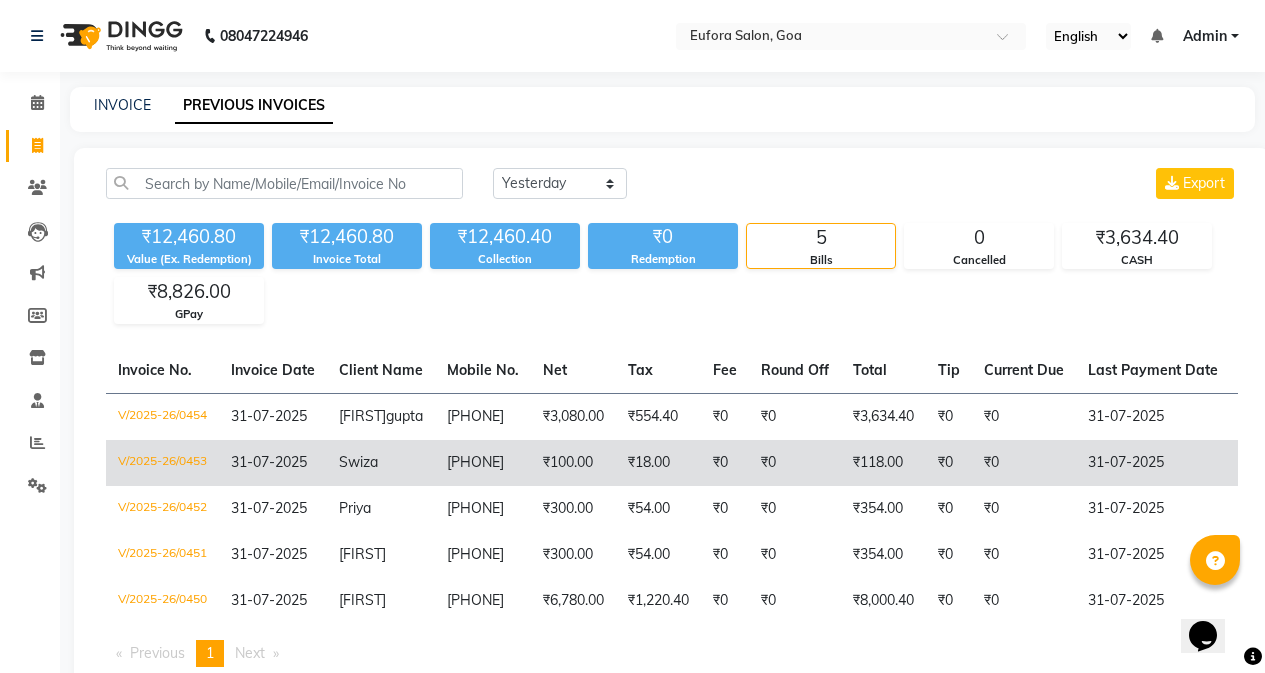 click on "Swiza" 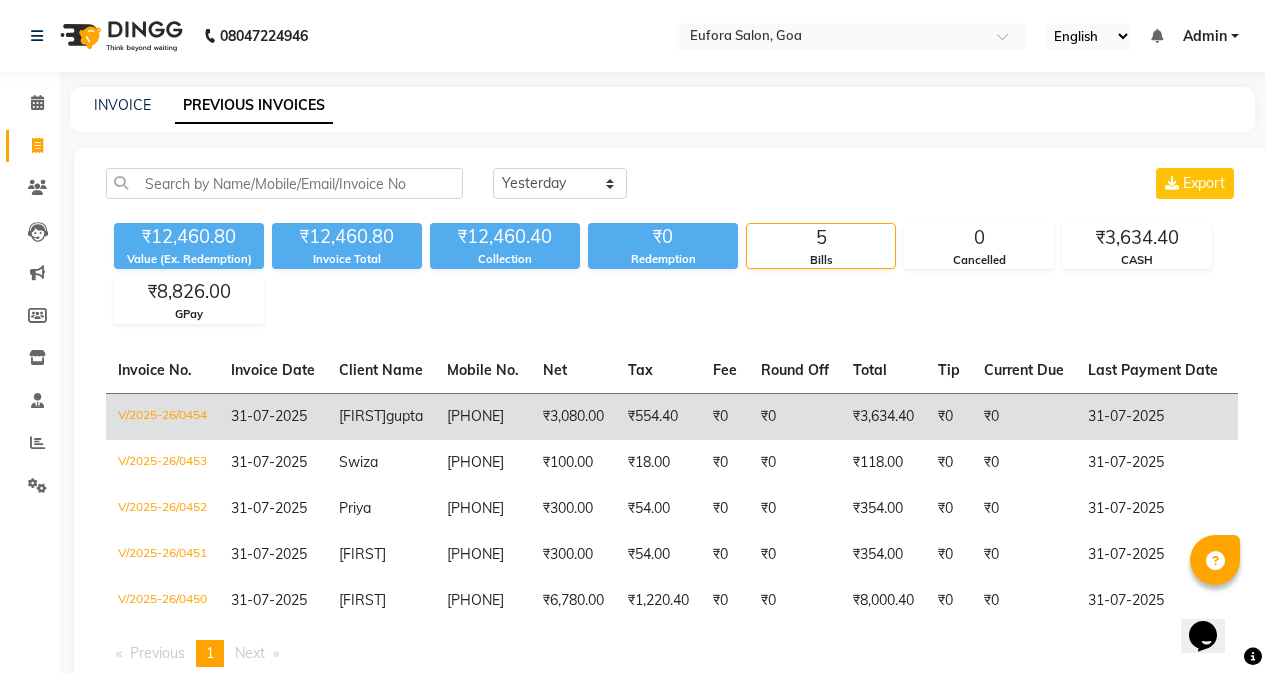 click on "Abhshek  gupta" 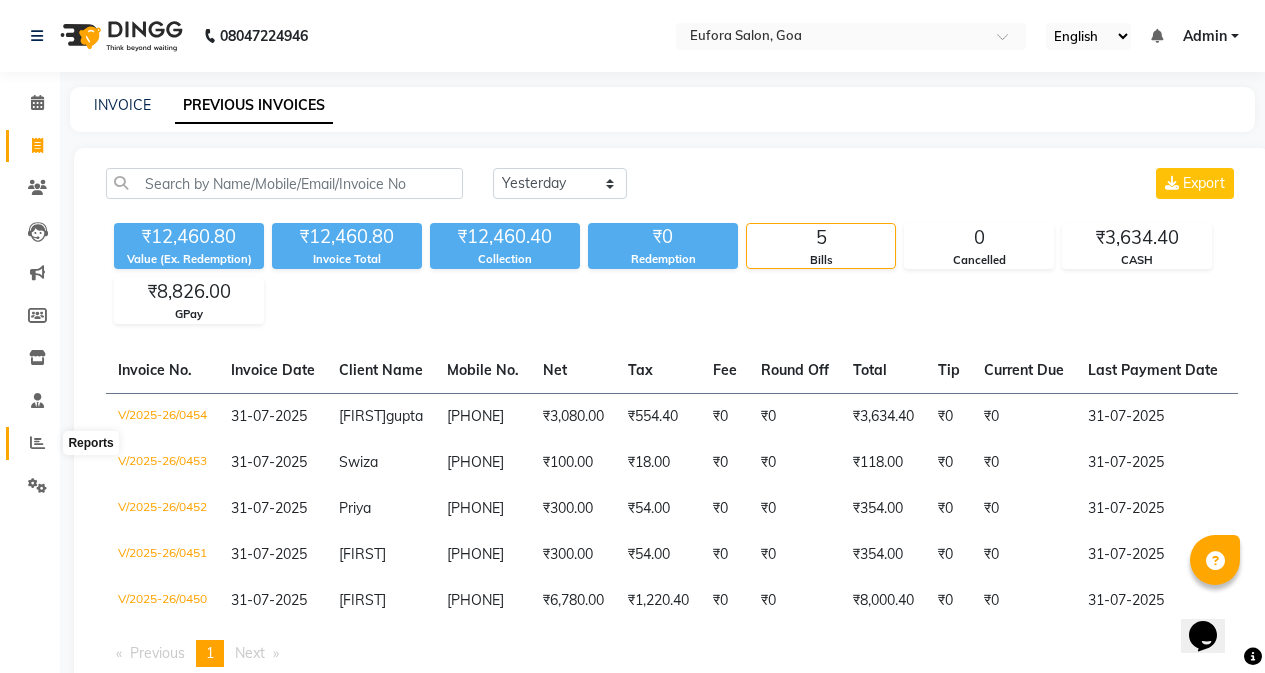click 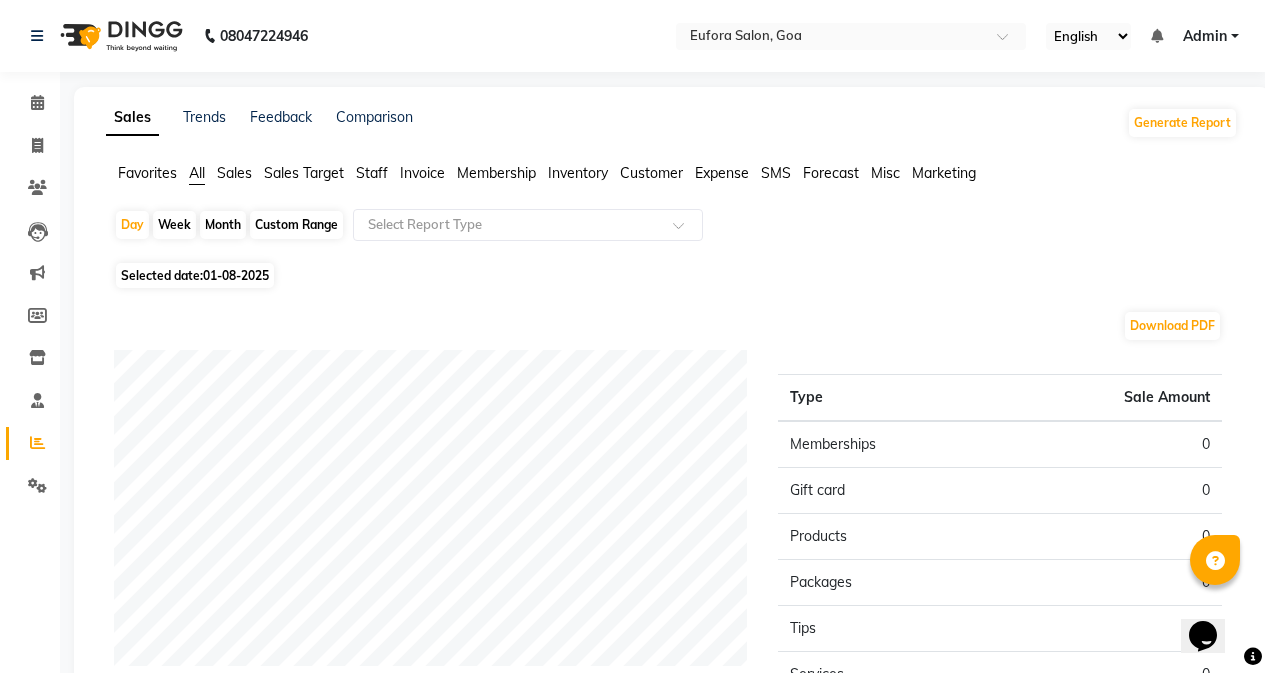 click on "Custom Range" 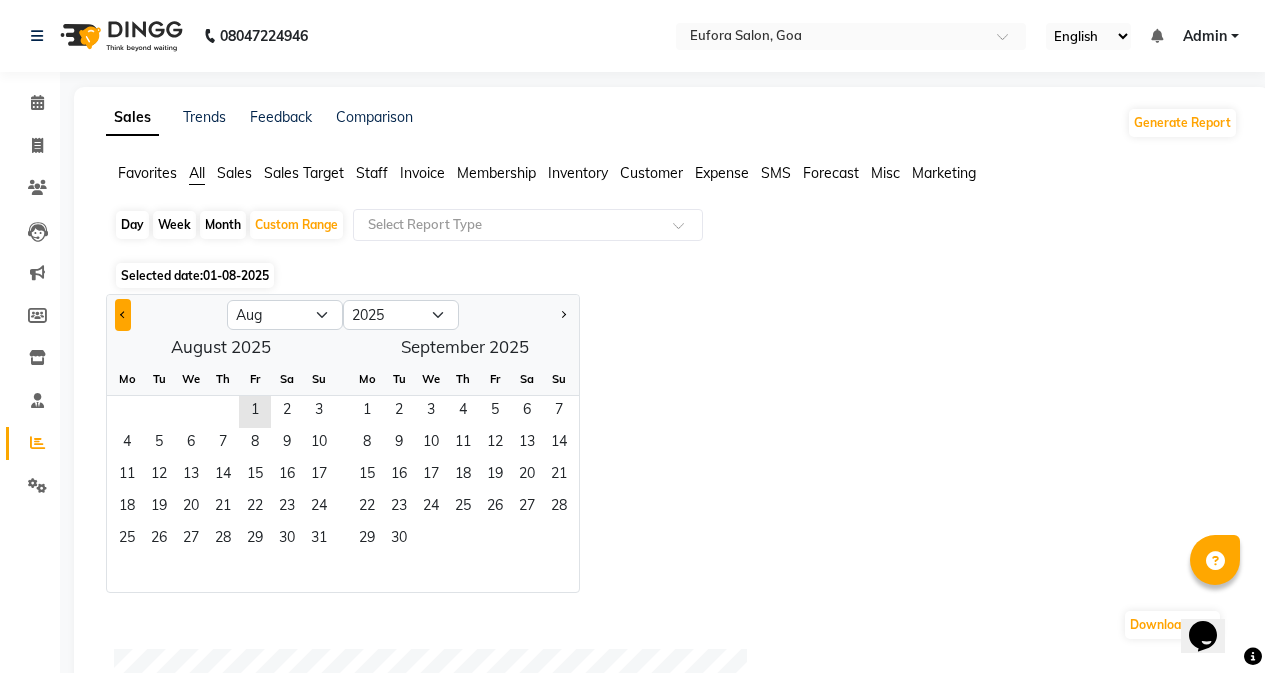 click 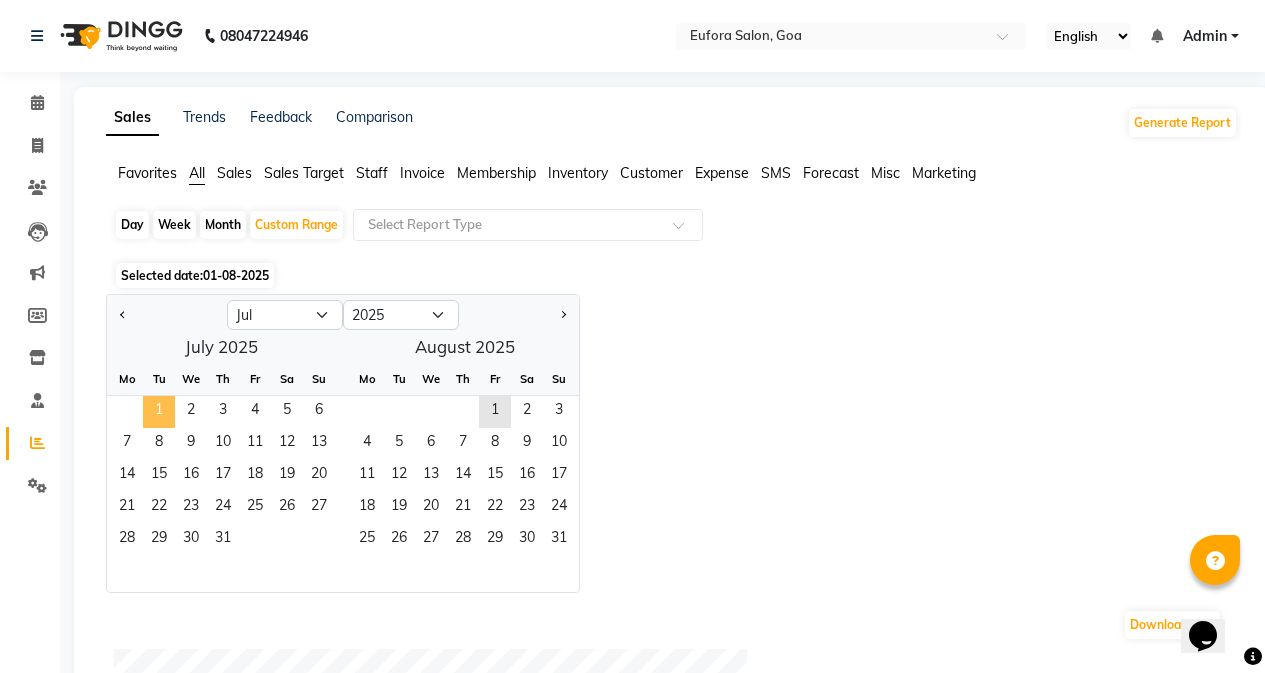 click on "1" 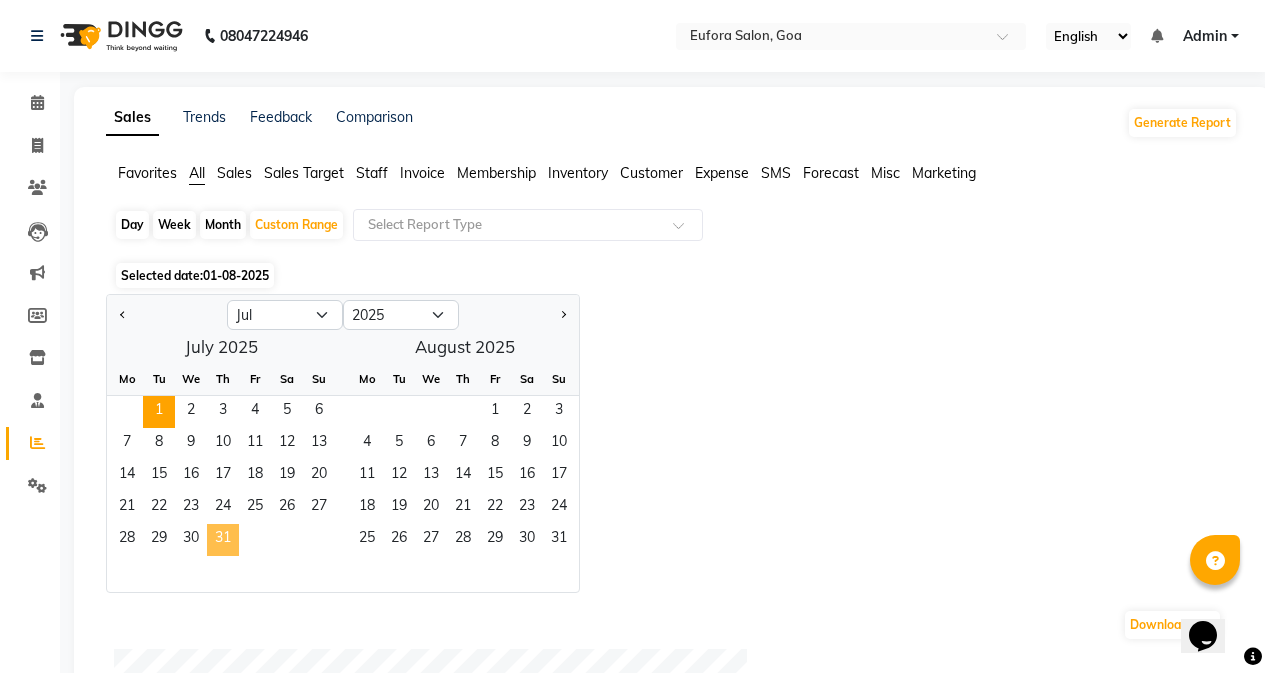 click on "31" 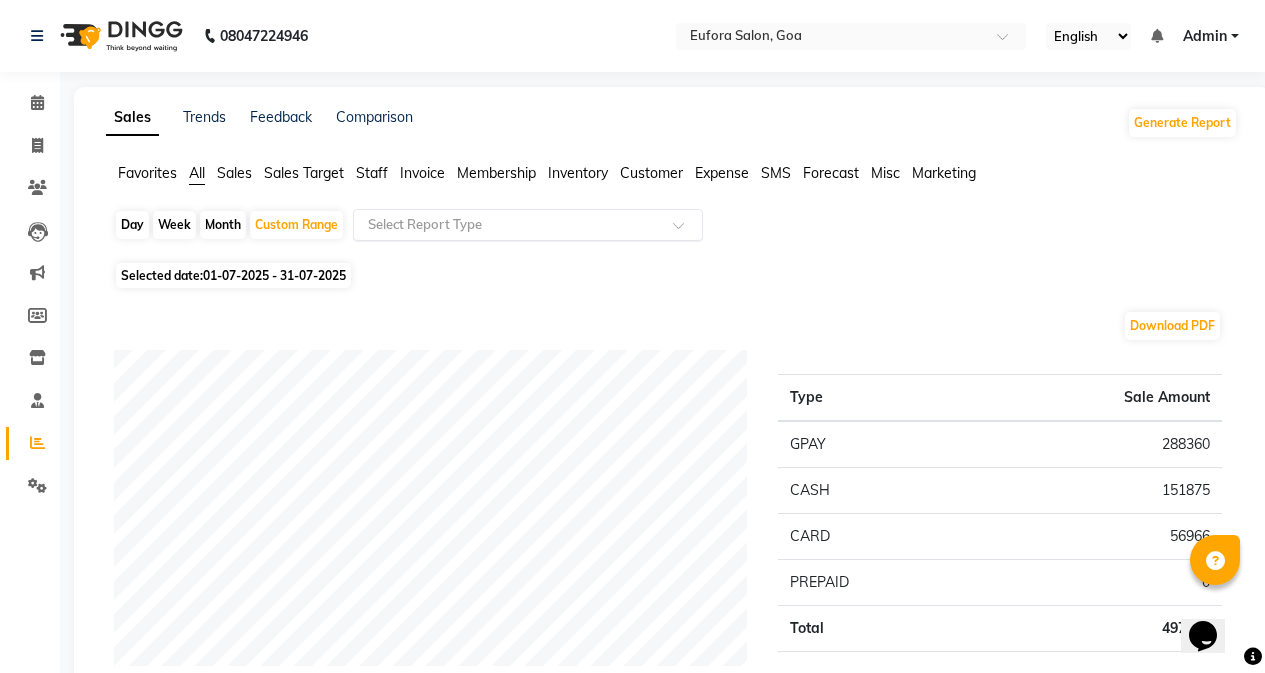 click 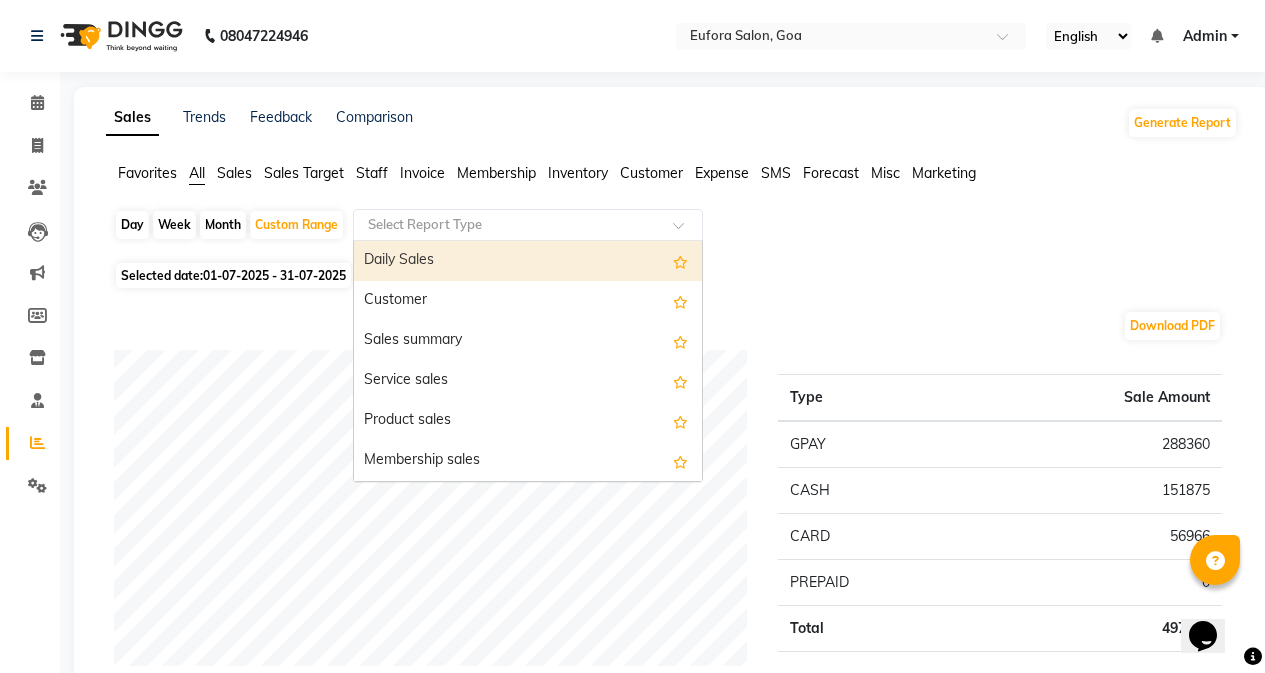 click on "Staff" 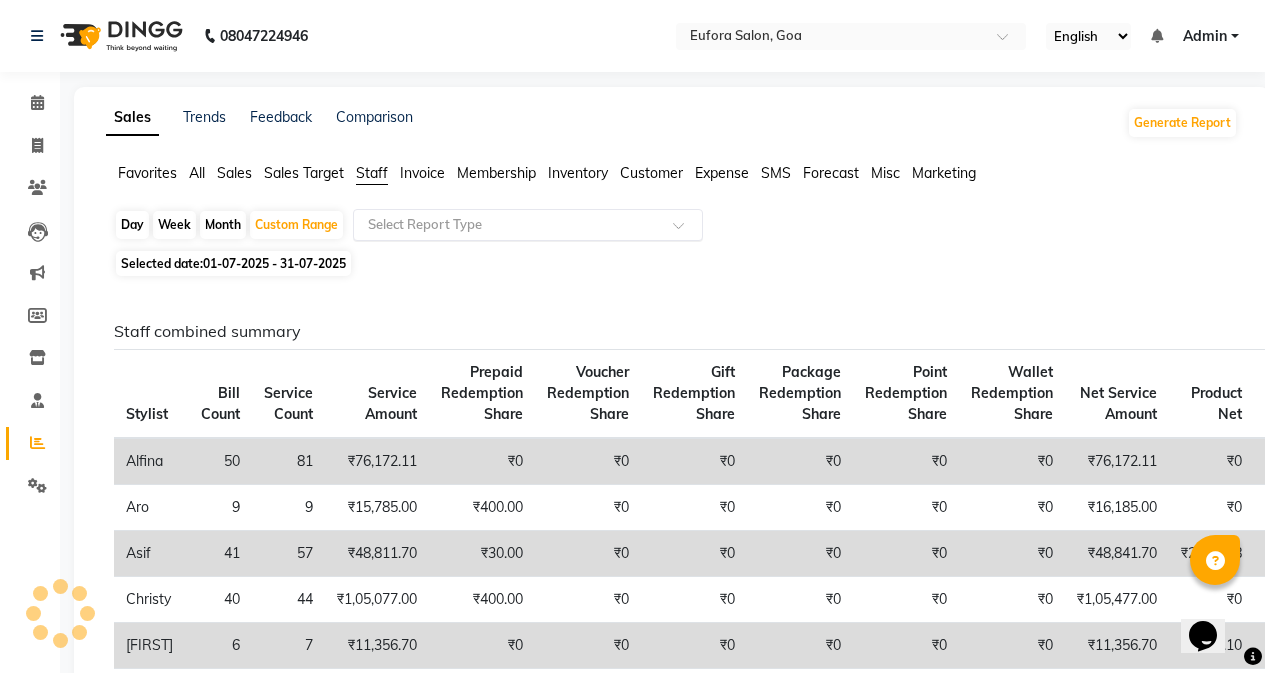 click 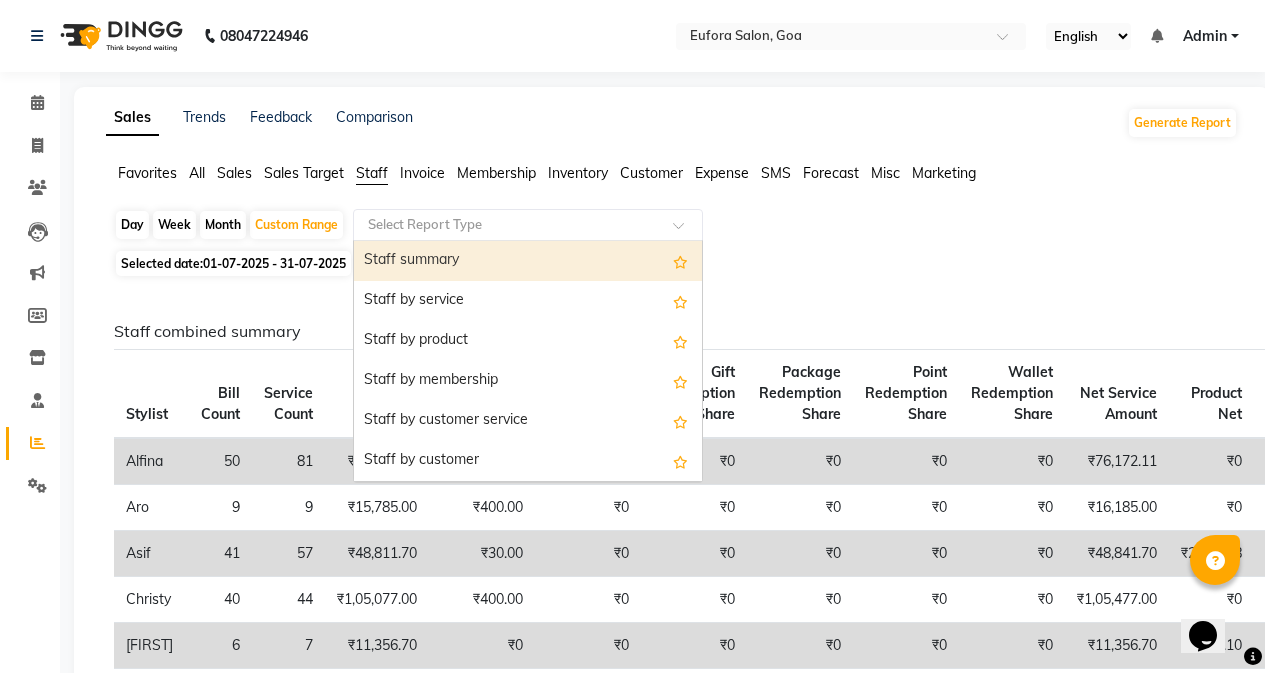 click on "Staff summary" at bounding box center (528, 261) 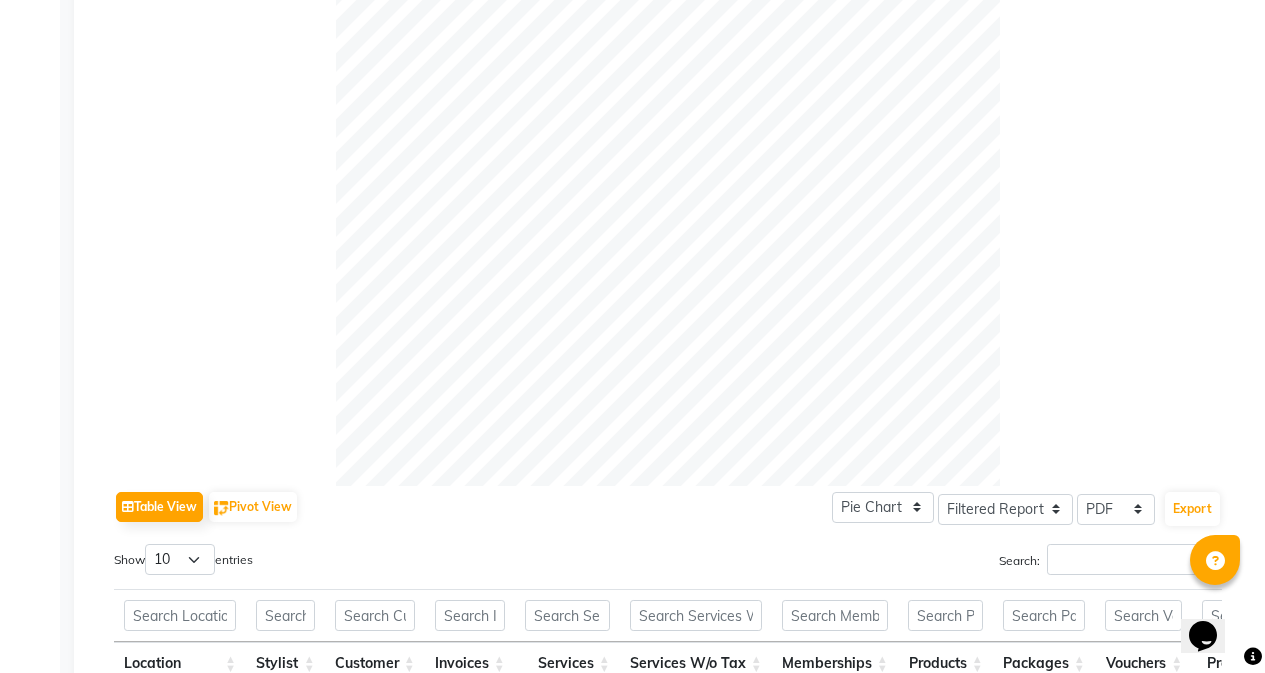 scroll, scrollTop: 1063, scrollLeft: 0, axis: vertical 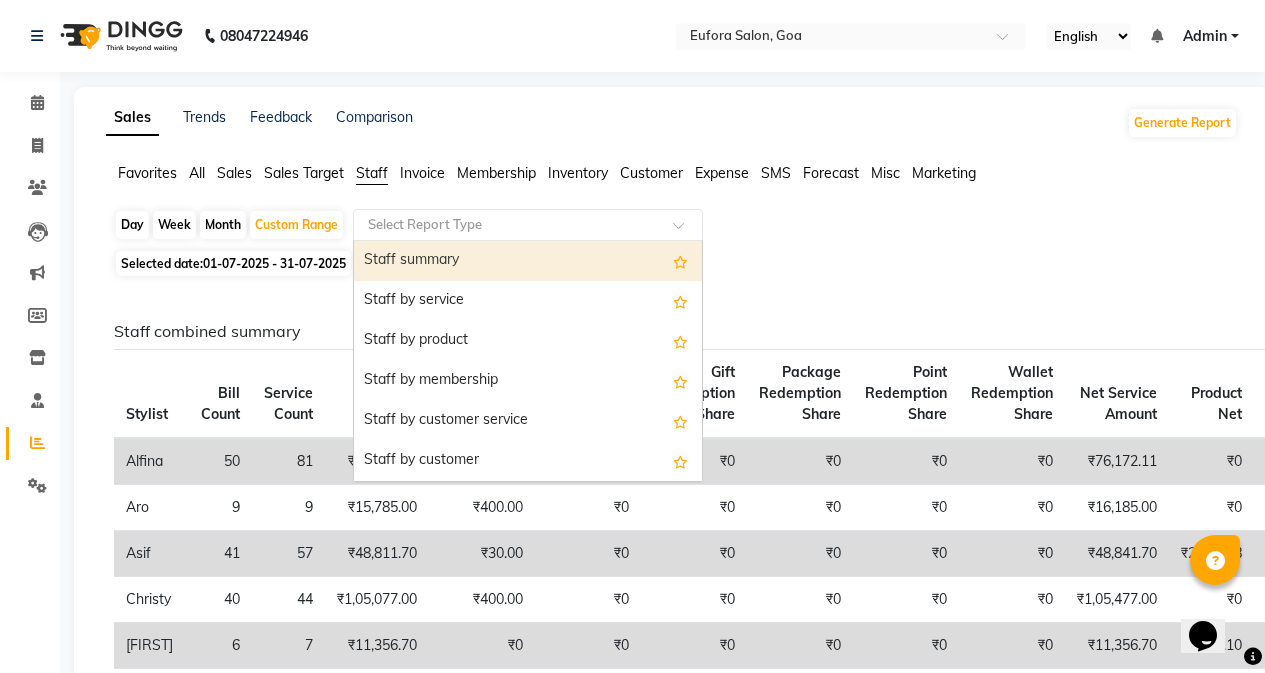 click 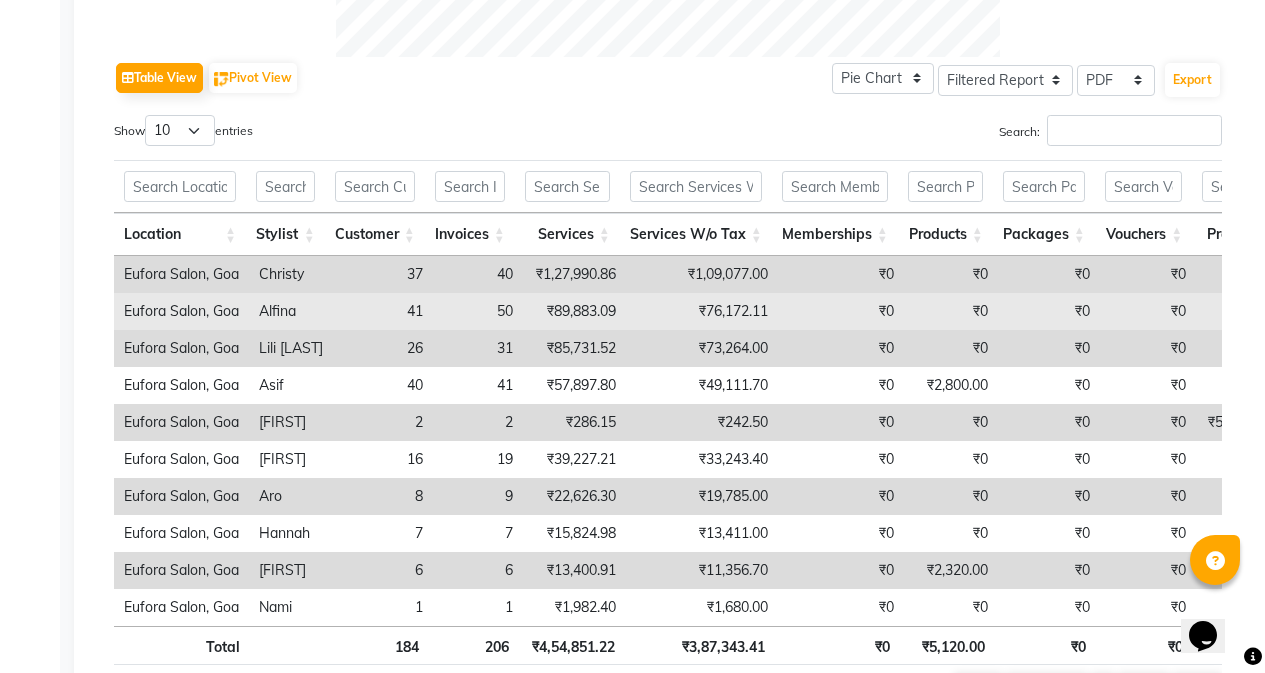 scroll, scrollTop: 1063, scrollLeft: 0, axis: vertical 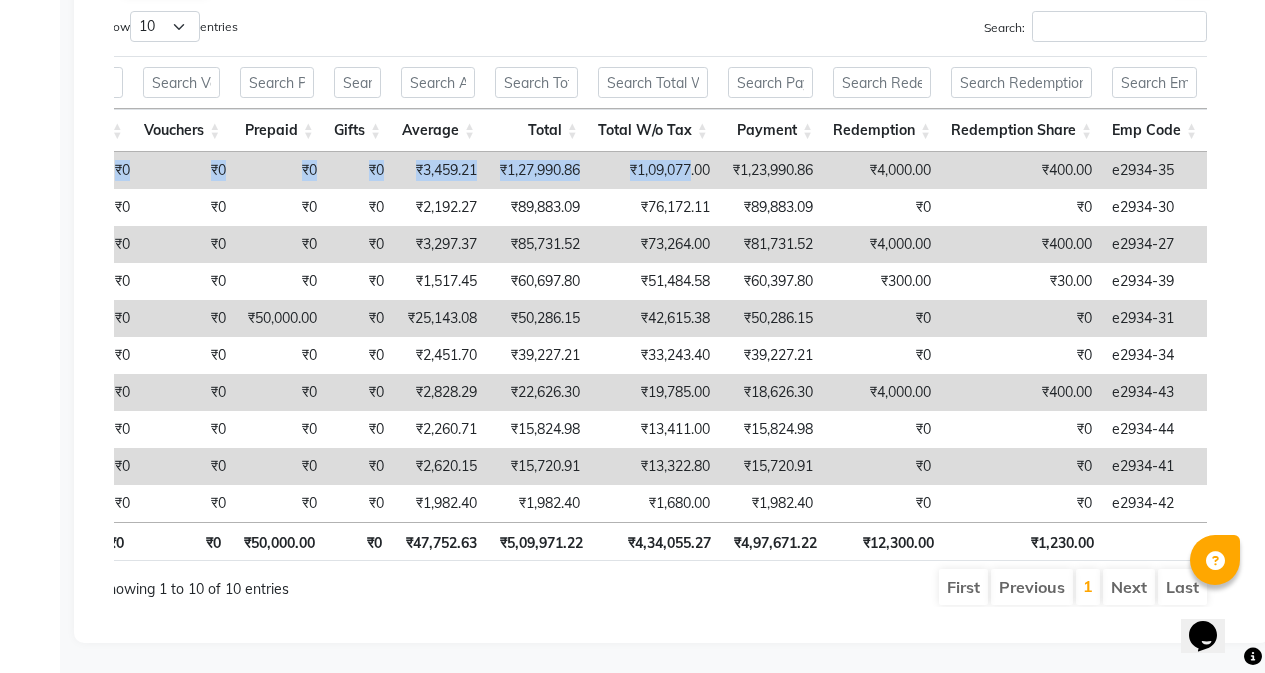 drag, startPoint x: 262, startPoint y: 138, endPoint x: 689, endPoint y: 144, distance: 427.04214 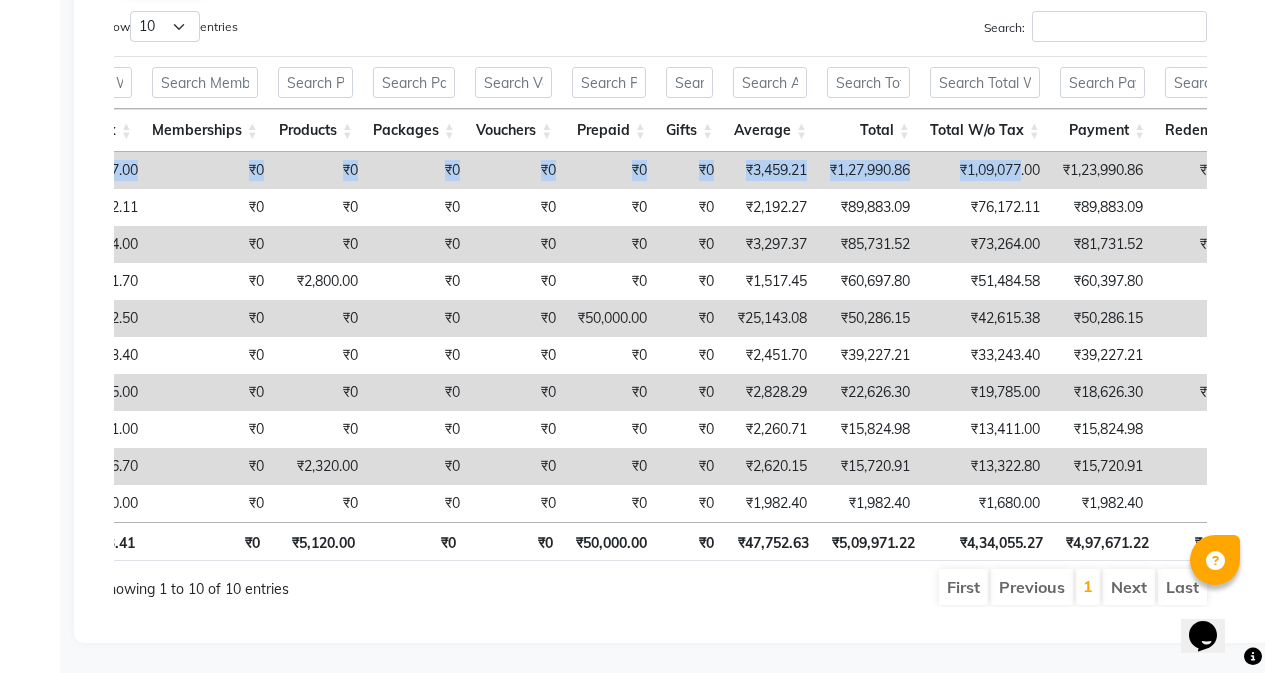scroll, scrollTop: 0, scrollLeft: 320, axis: horizontal 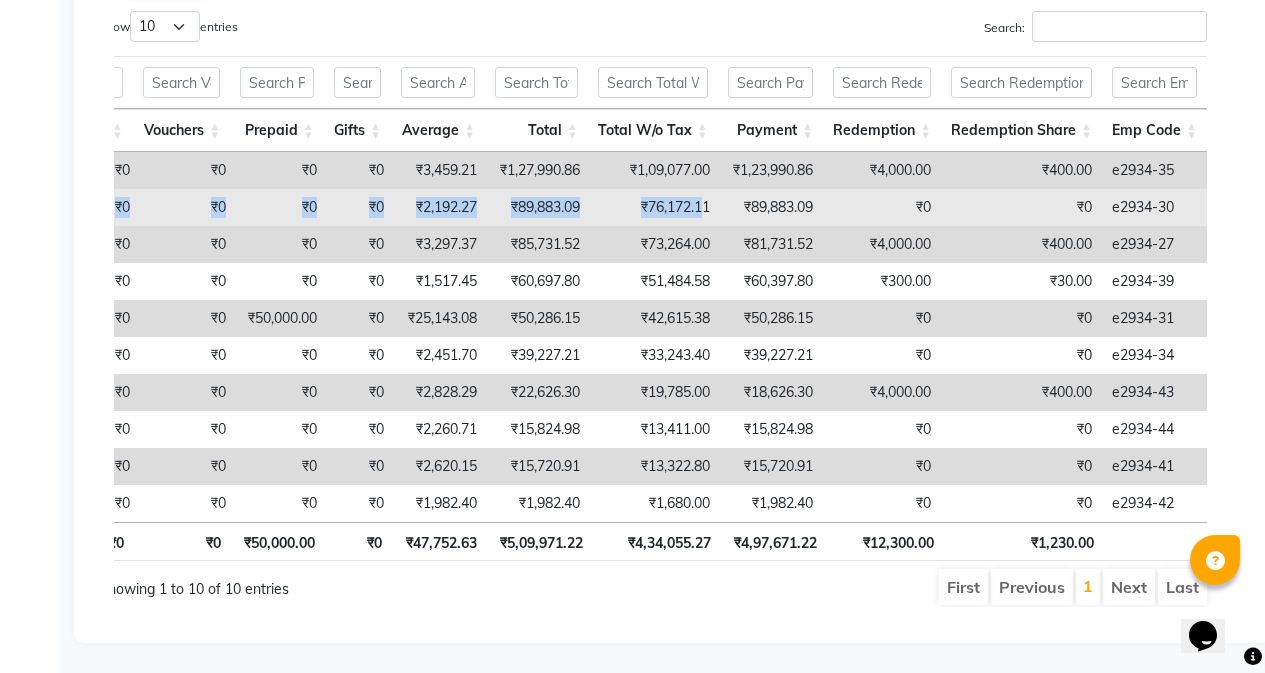 drag, startPoint x: 246, startPoint y: 170, endPoint x: 705, endPoint y: 166, distance: 459.01743 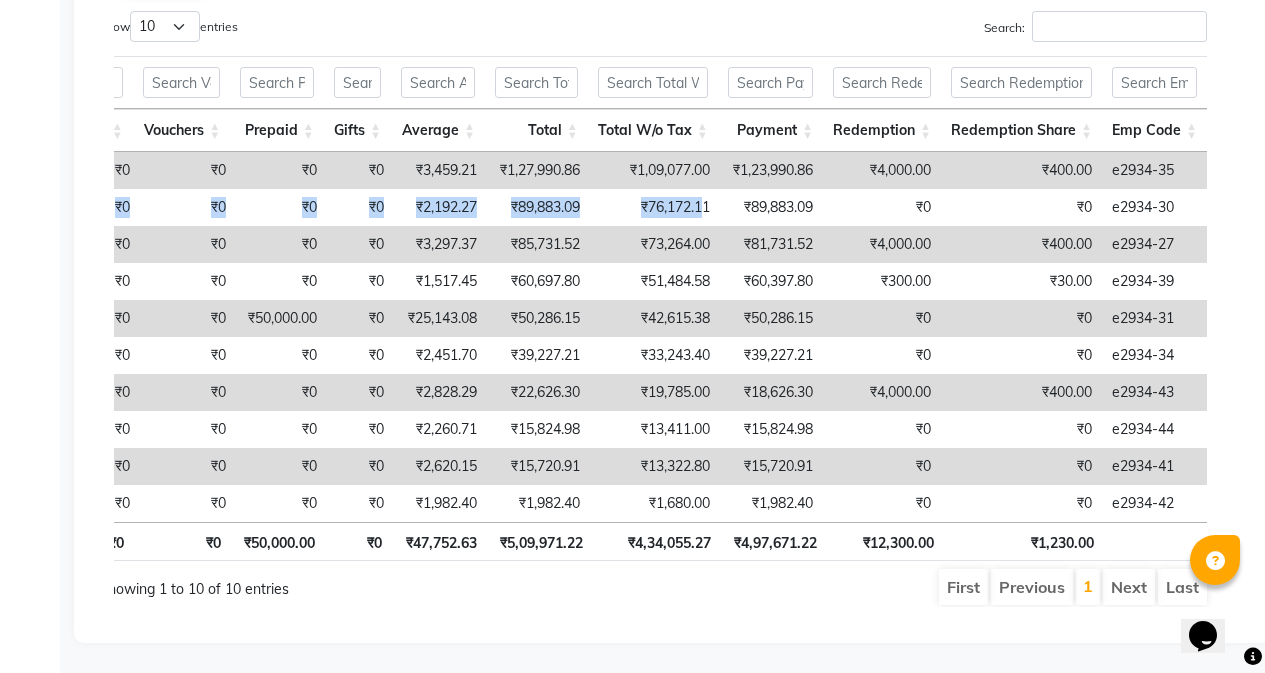 scroll, scrollTop: 0, scrollLeft: 707, axis: horizontal 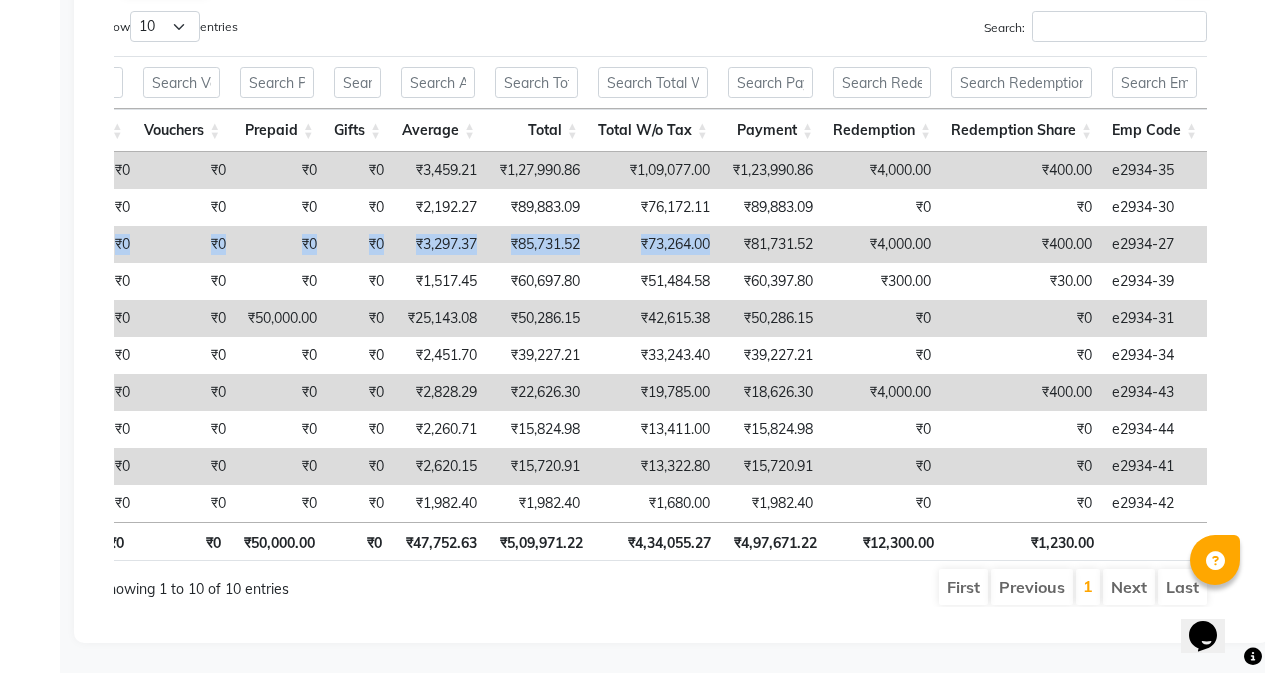 drag, startPoint x: 245, startPoint y: 213, endPoint x: 731, endPoint y: 209, distance: 486.01645 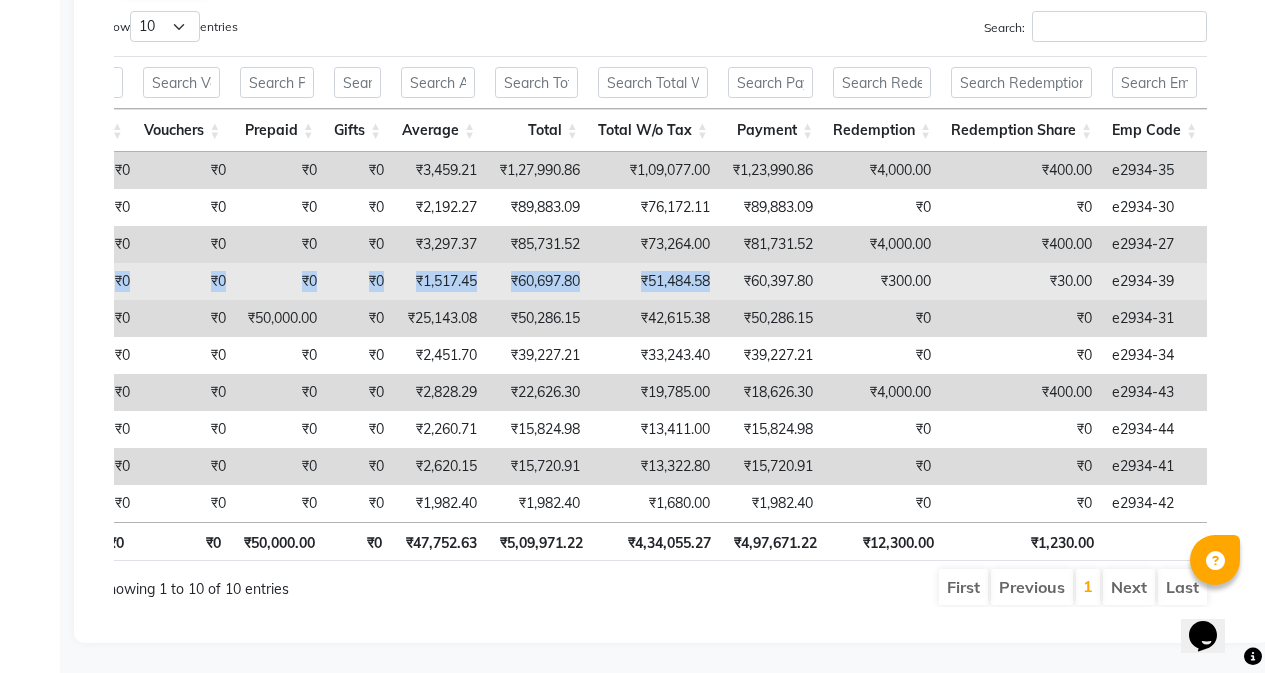drag, startPoint x: 244, startPoint y: 242, endPoint x: 723, endPoint y: 250, distance: 479.0668 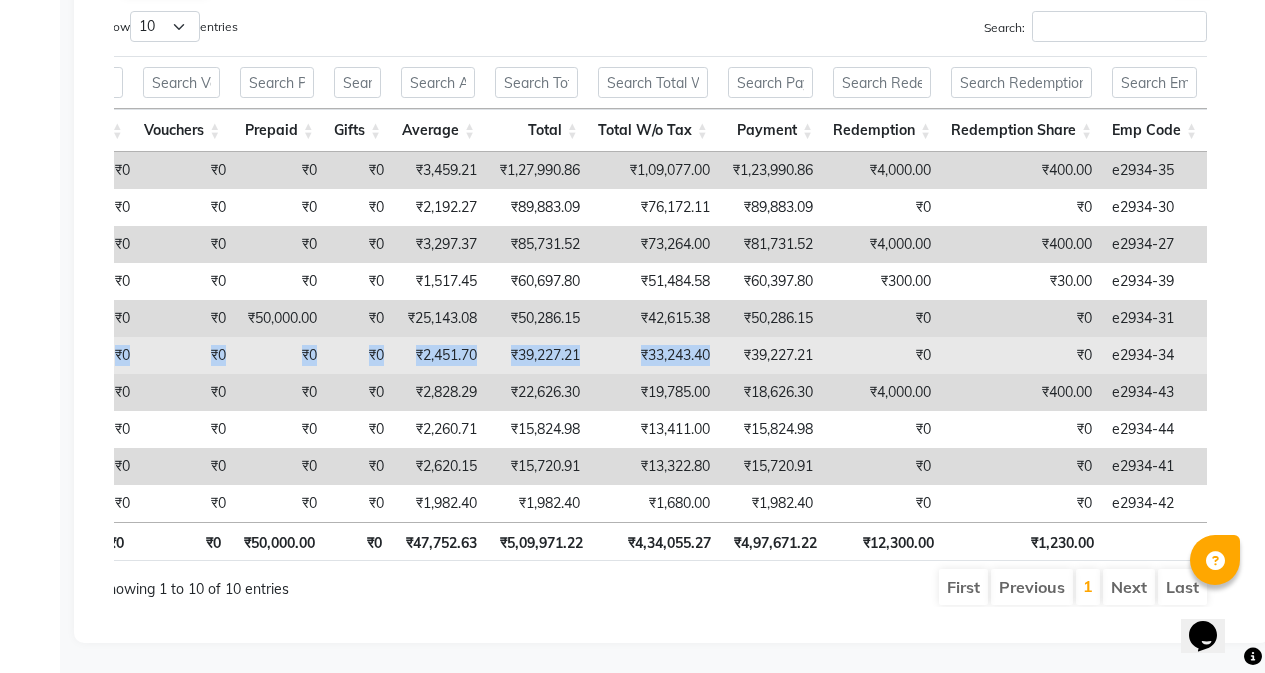 drag, startPoint x: 176, startPoint y: 328, endPoint x: 728, endPoint y: 318, distance: 552.0906 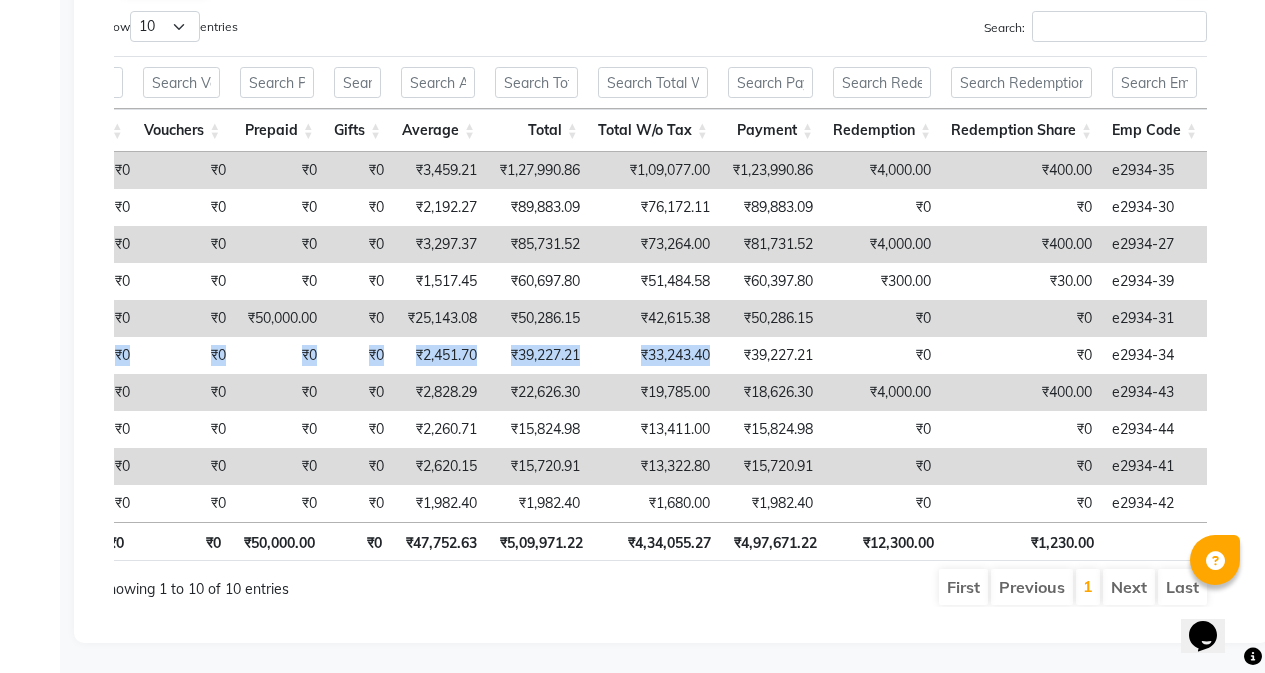 scroll, scrollTop: 0, scrollLeft: 833, axis: horizontal 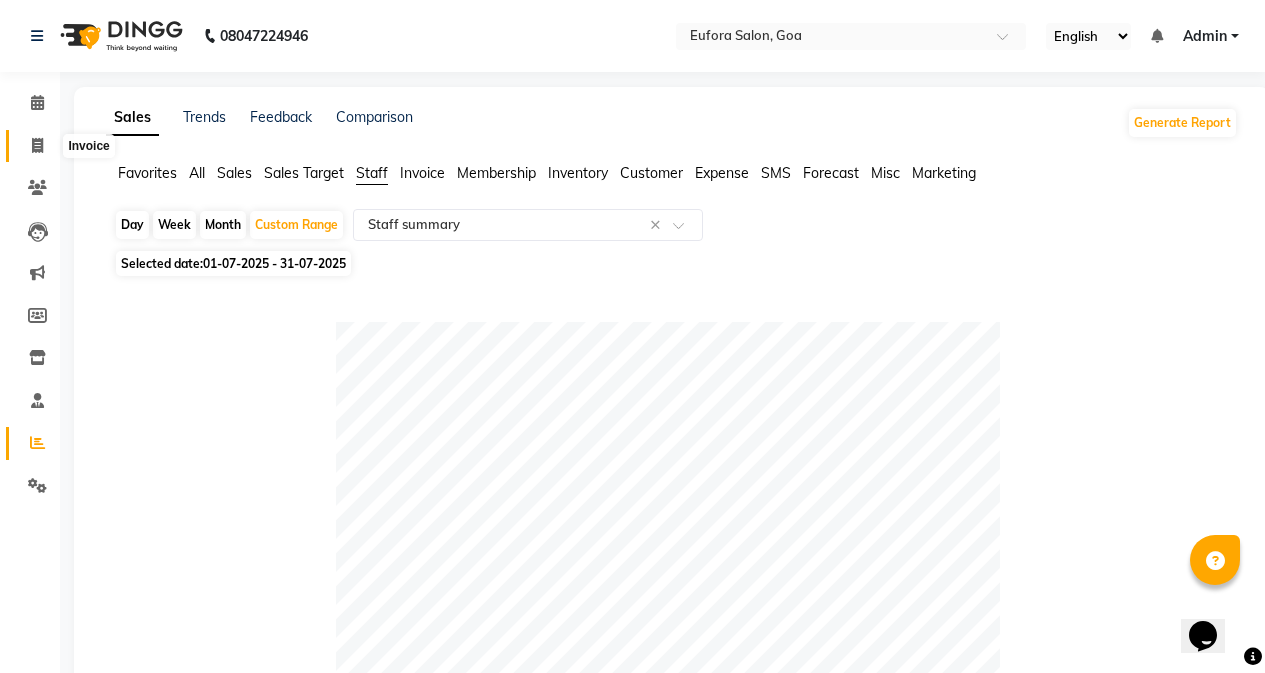 click 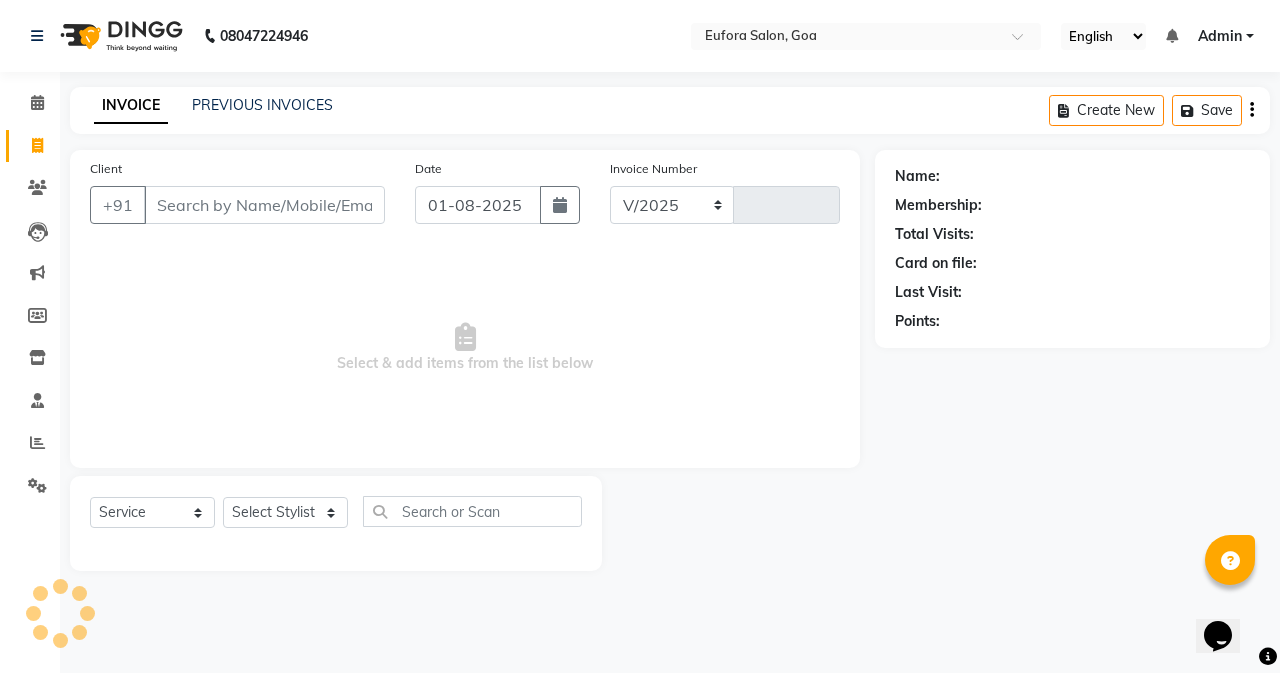 select on "6684" 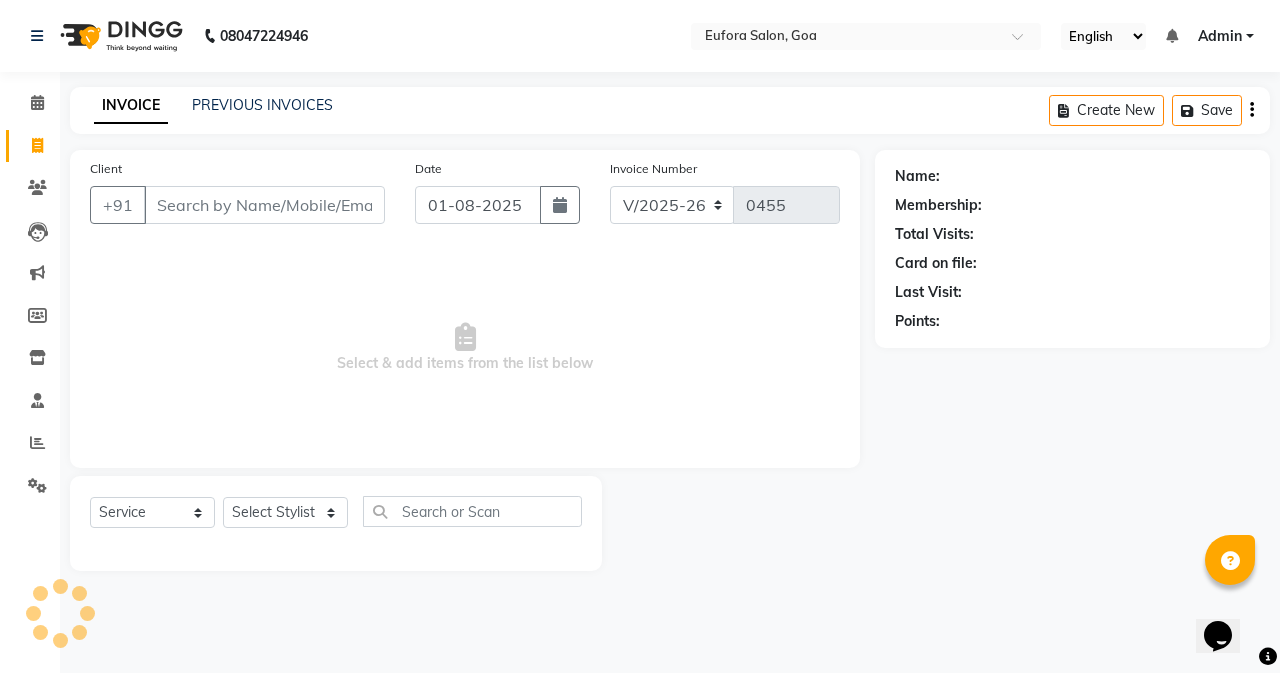 click on "Admin" at bounding box center (1220, 36) 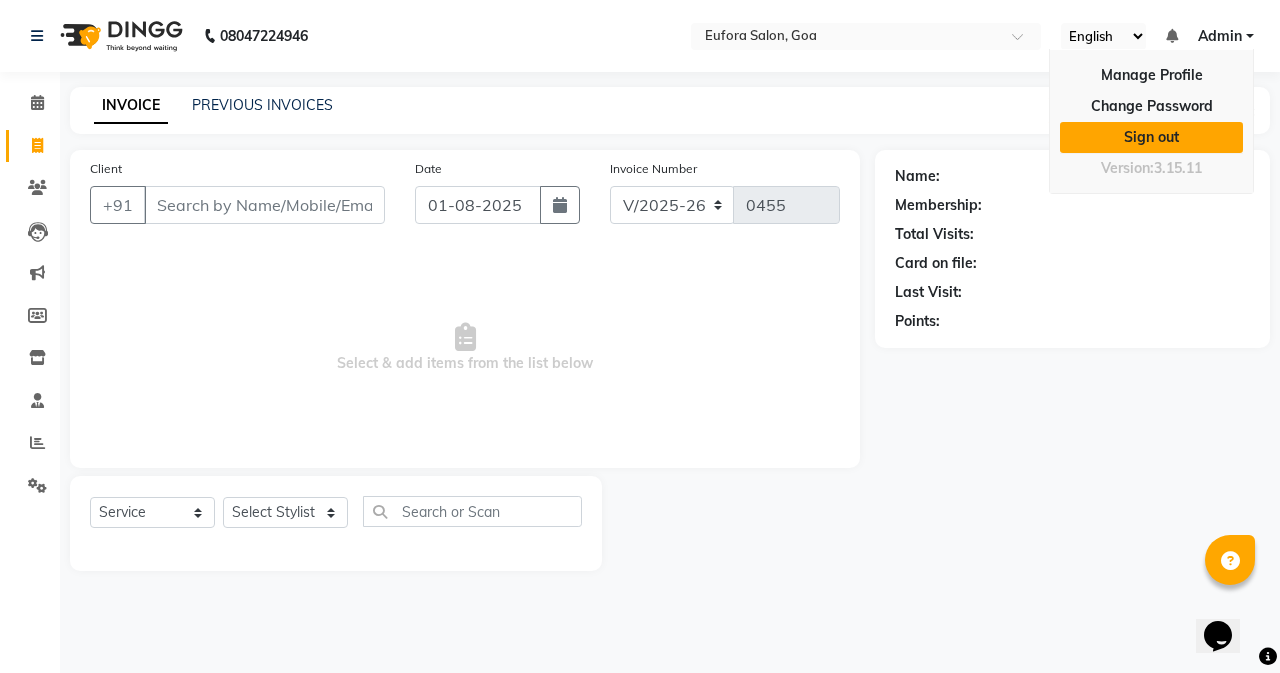 click on "Sign out" at bounding box center (1151, 137) 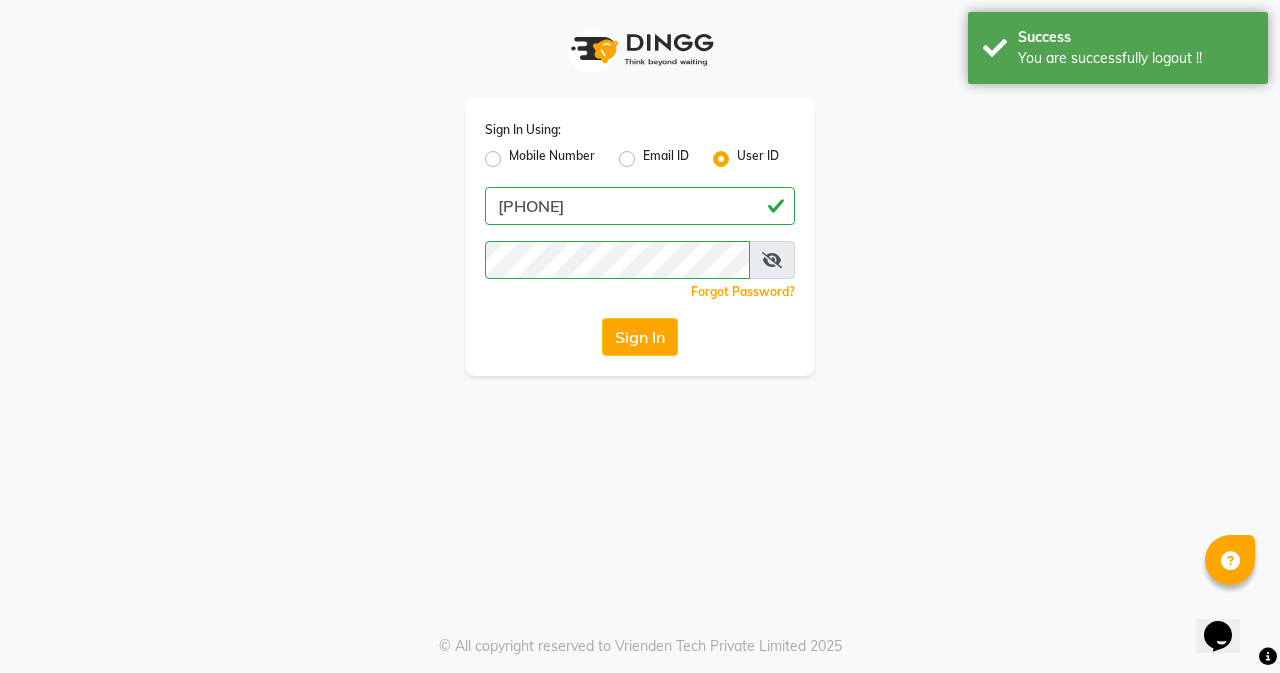 drag, startPoint x: 480, startPoint y: 162, endPoint x: 519, endPoint y: 162, distance: 39 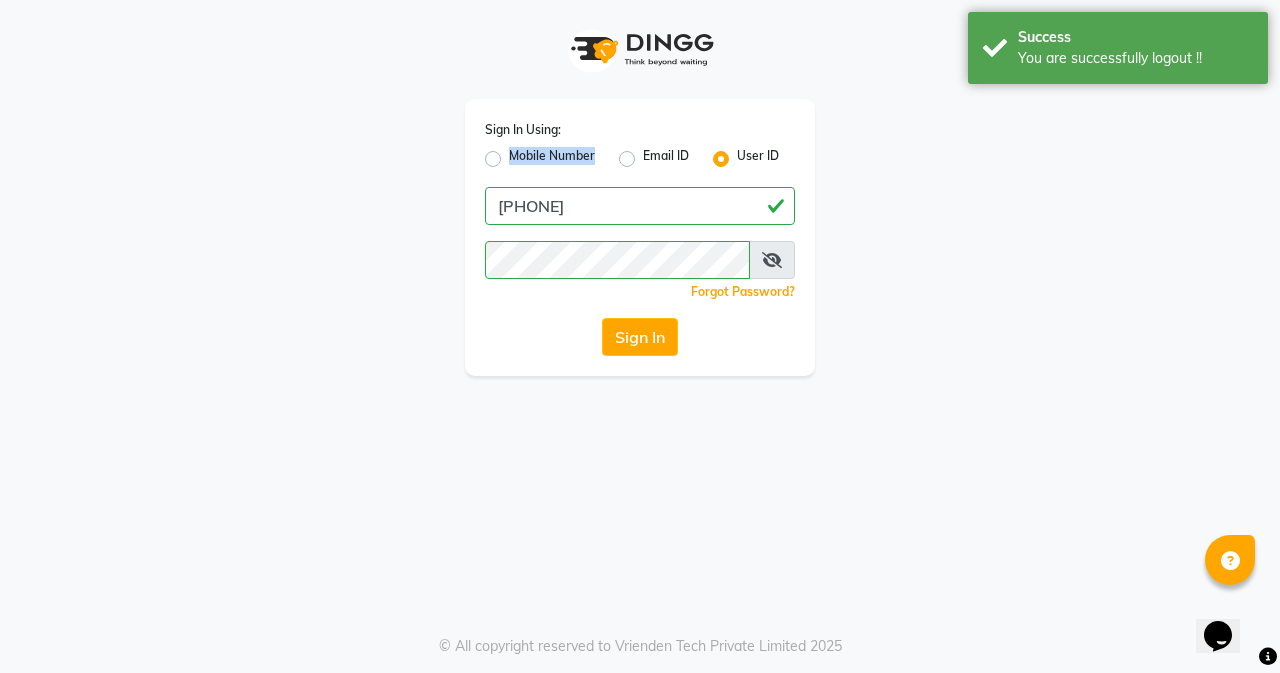 click on "Mobile Number" 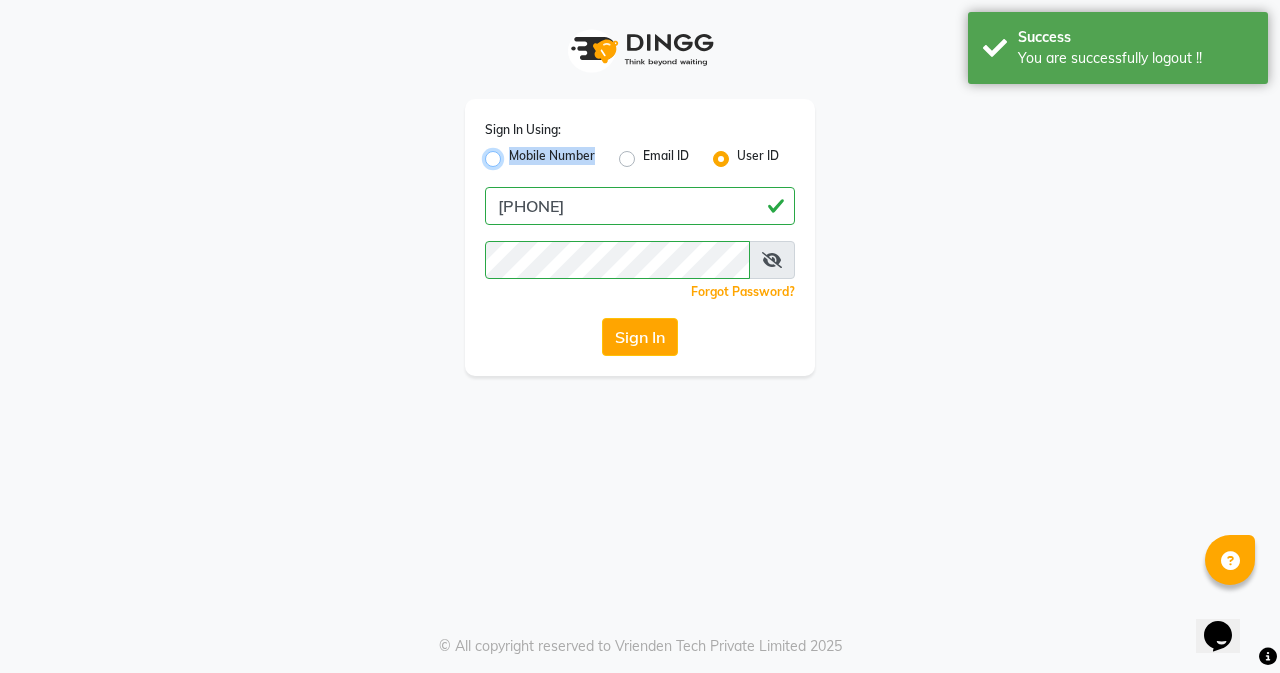 click on "Mobile Number" at bounding box center (515, 153) 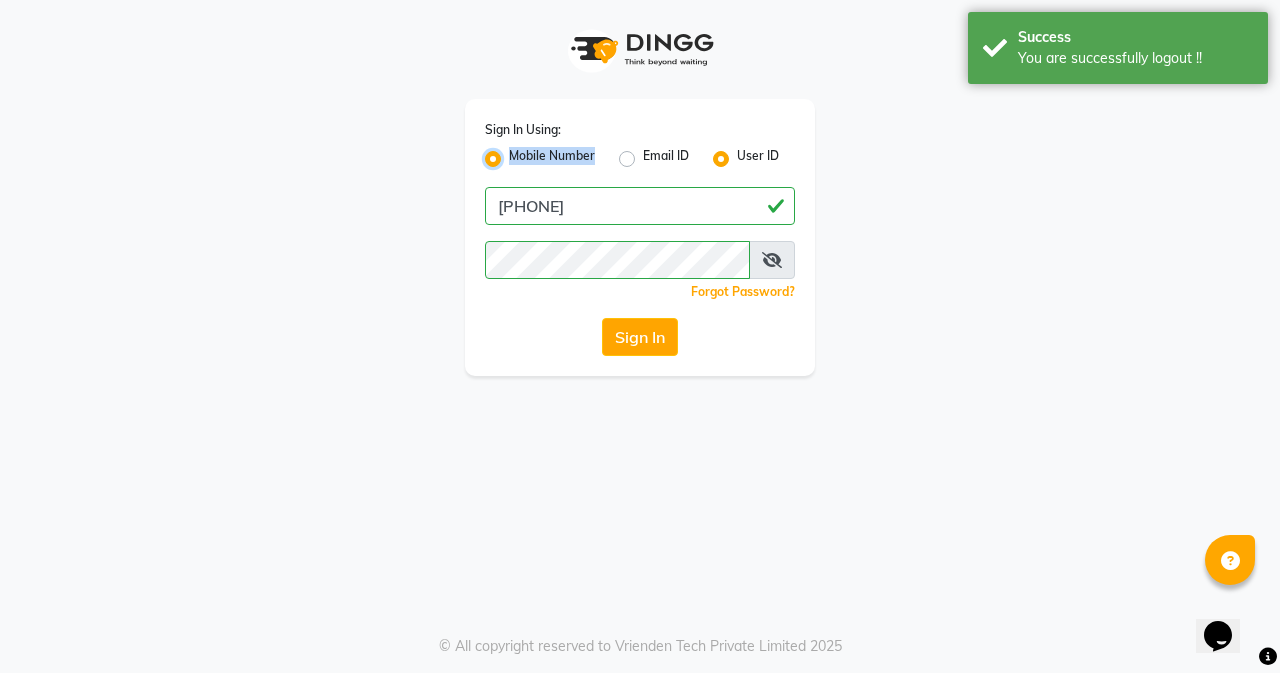 radio on "false" 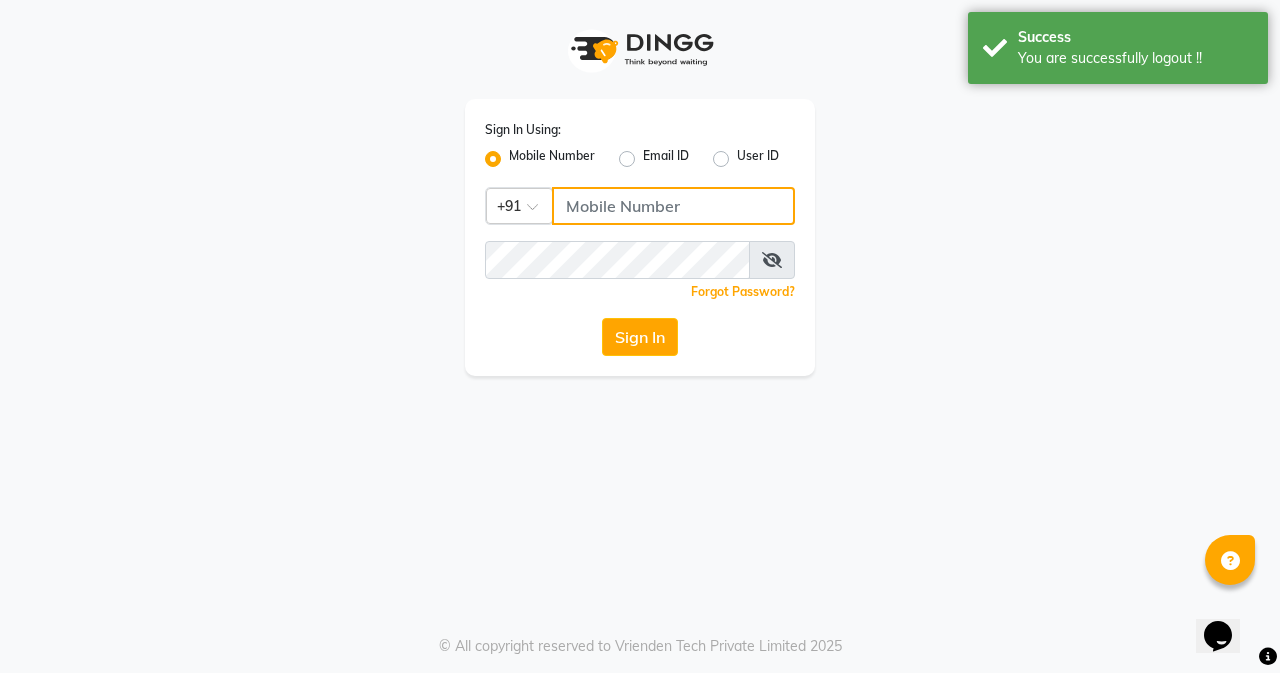 click 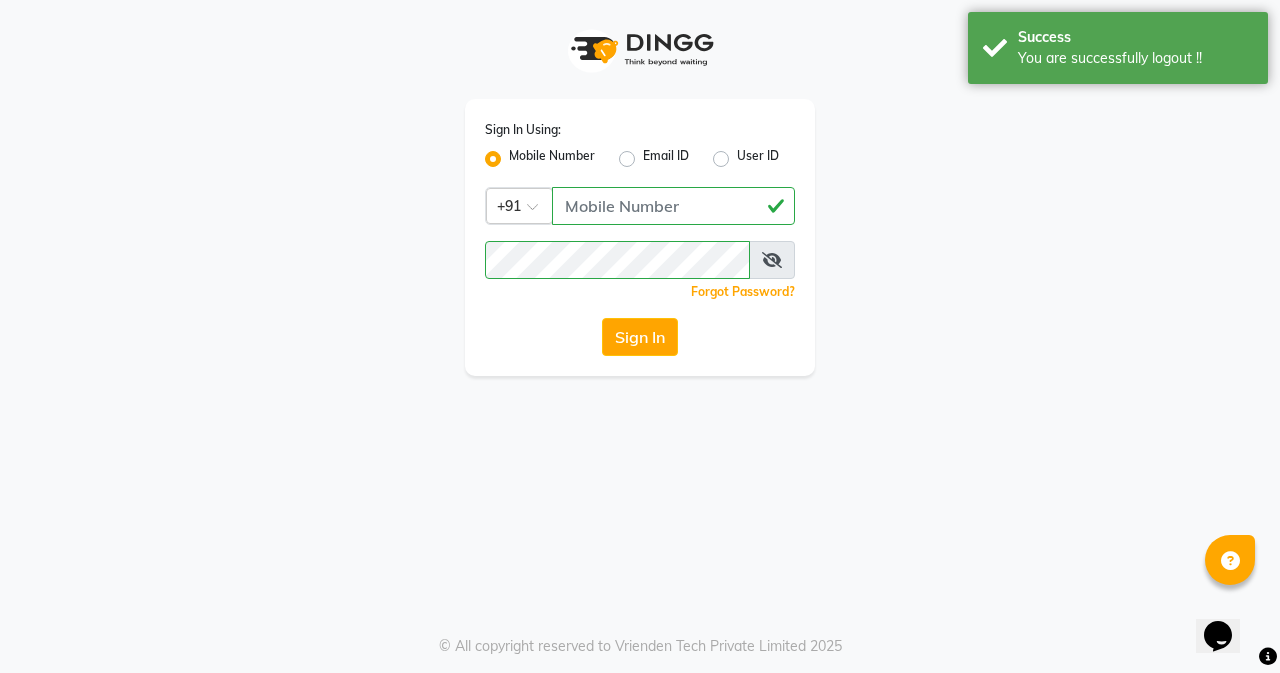 click on "Sign In Using: Mobile Number Email ID User ID Country Code × +91 9810318377  Remember me Forgot Password?  Sign In" 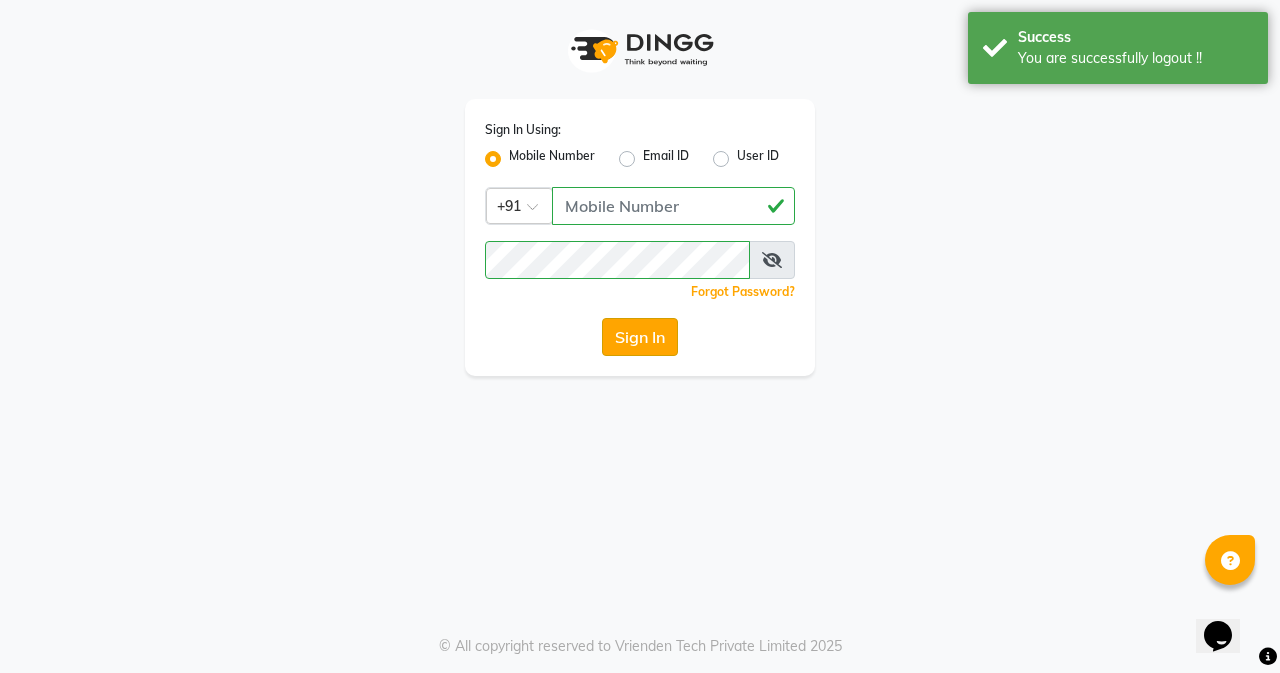 click on "Sign In" 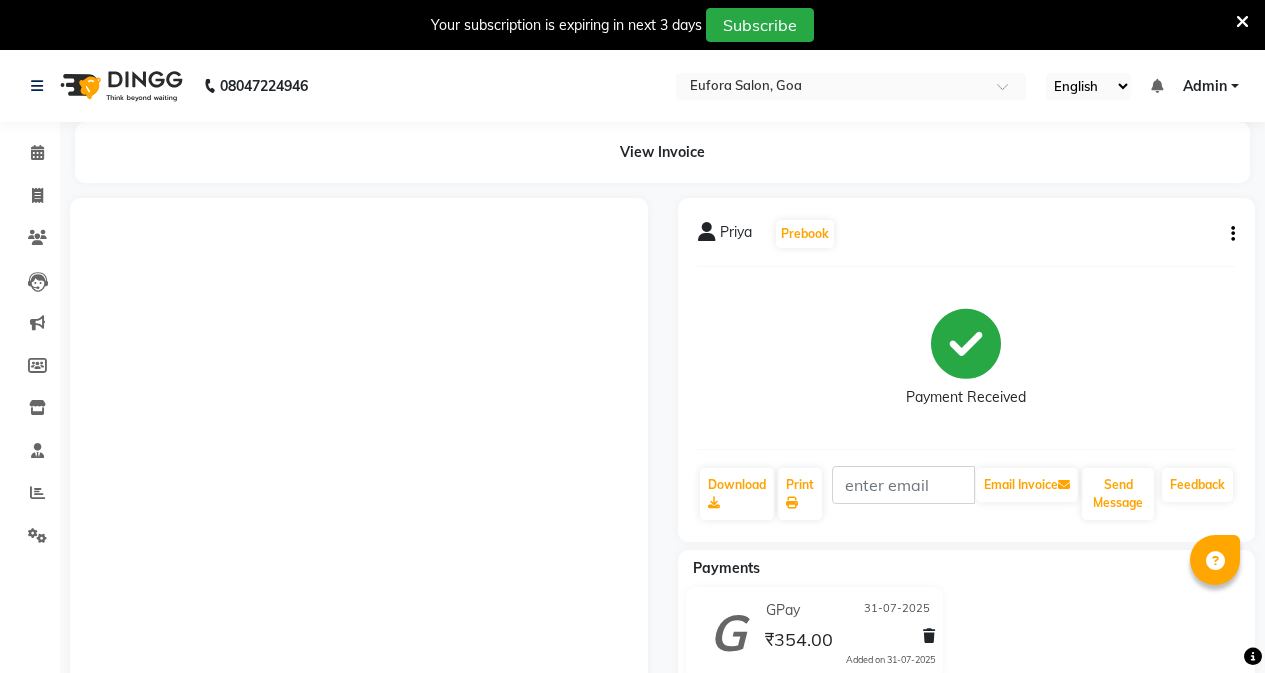scroll, scrollTop: 0, scrollLeft: 0, axis: both 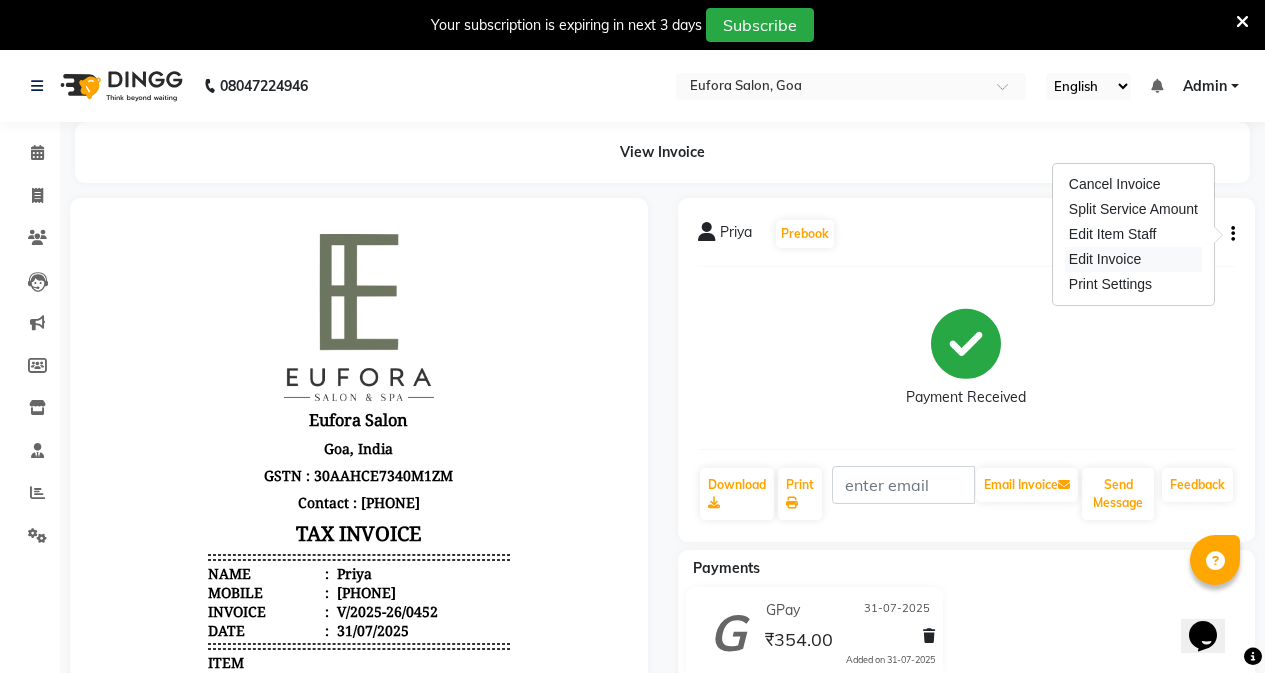 click on "Edit Invoice" at bounding box center [1133, 259] 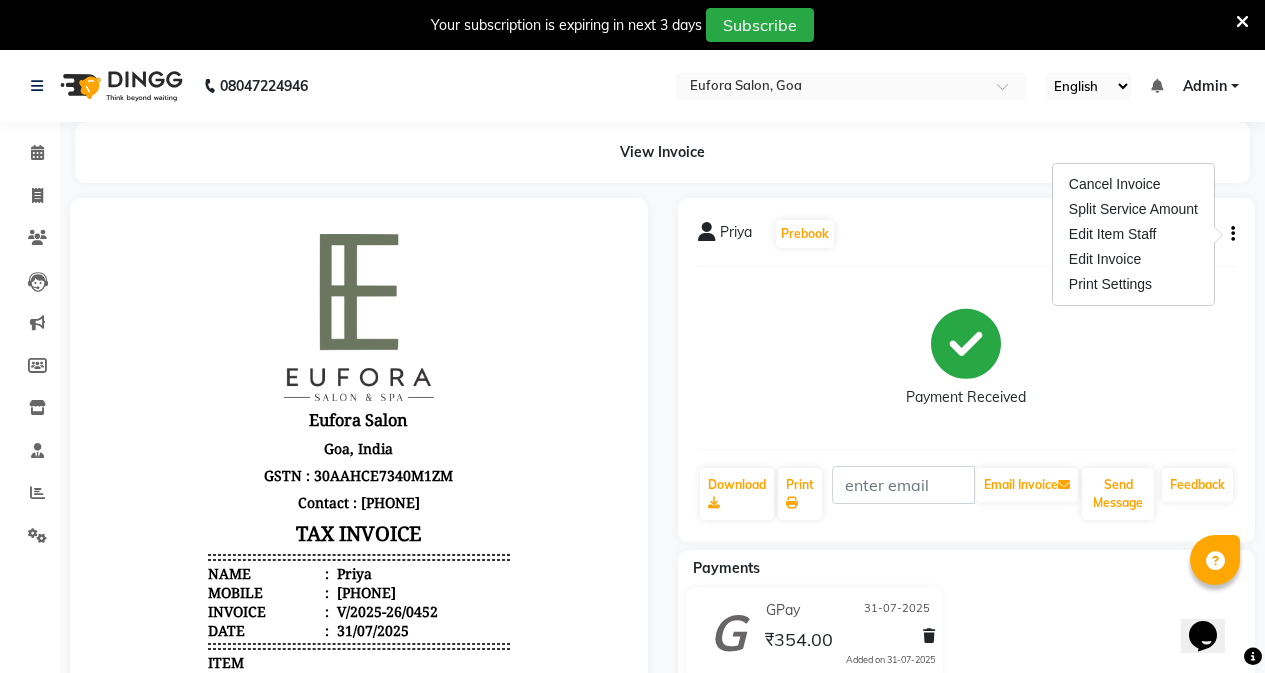 select on "service" 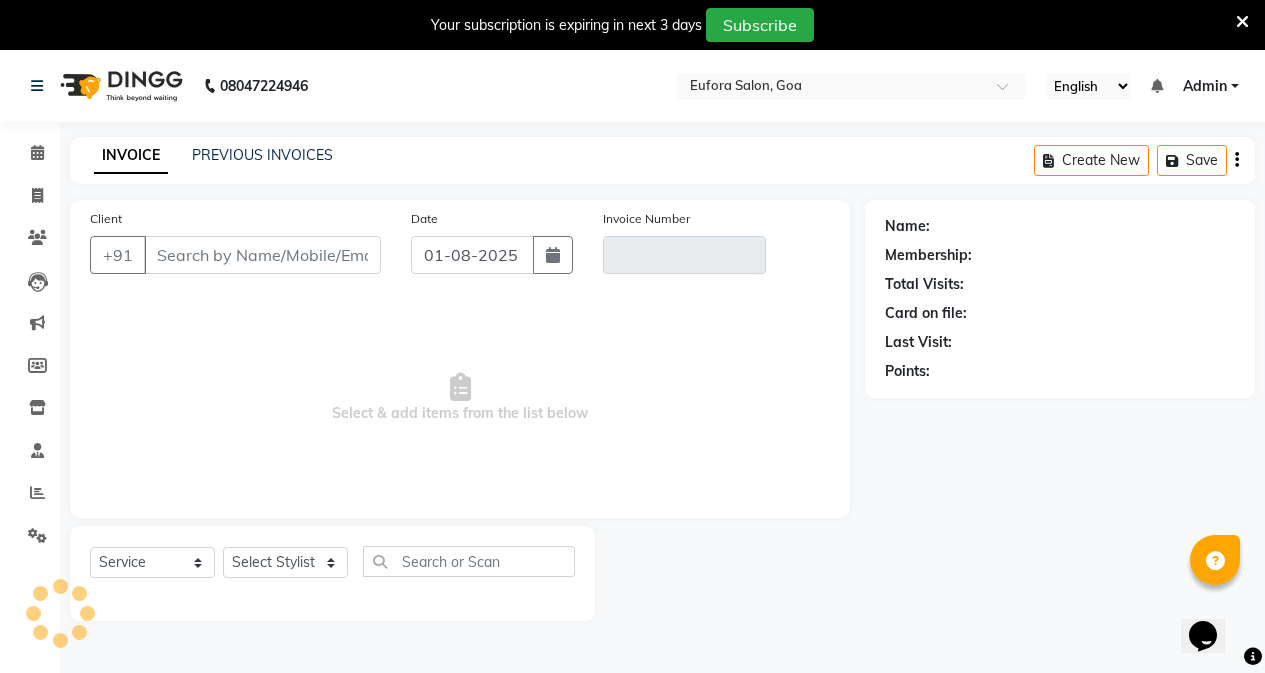 scroll, scrollTop: 0, scrollLeft: 0, axis: both 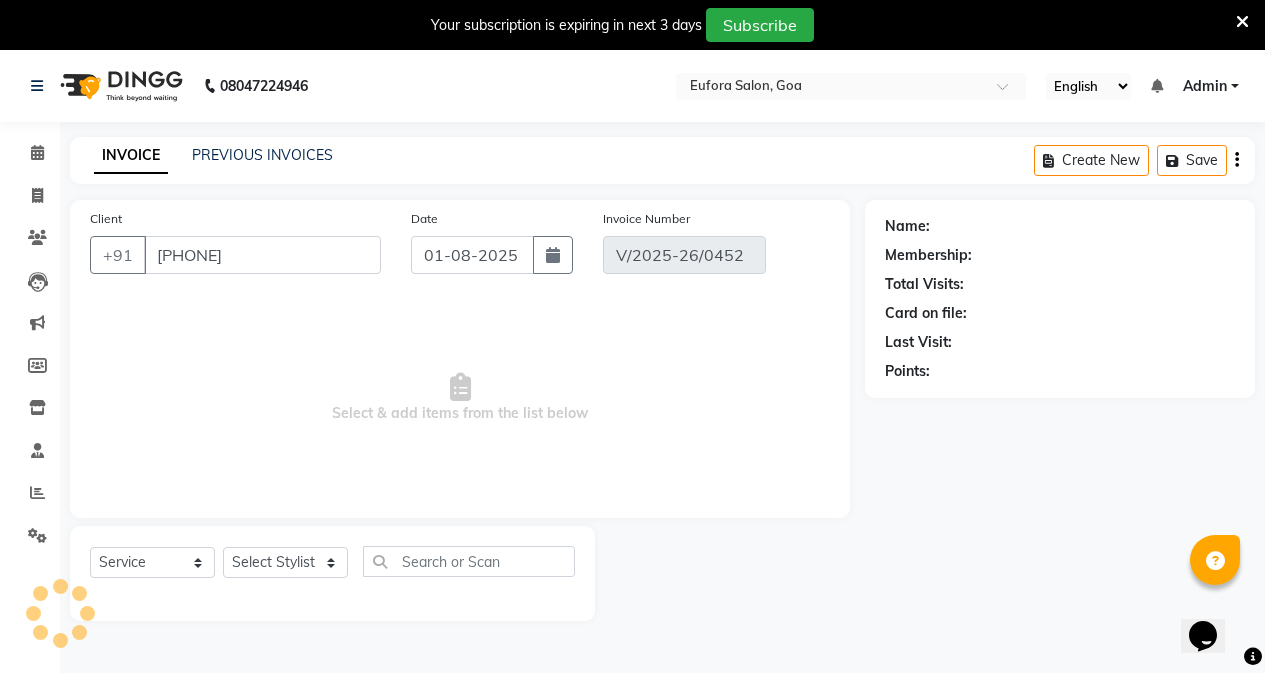 type on "31-07-2025" 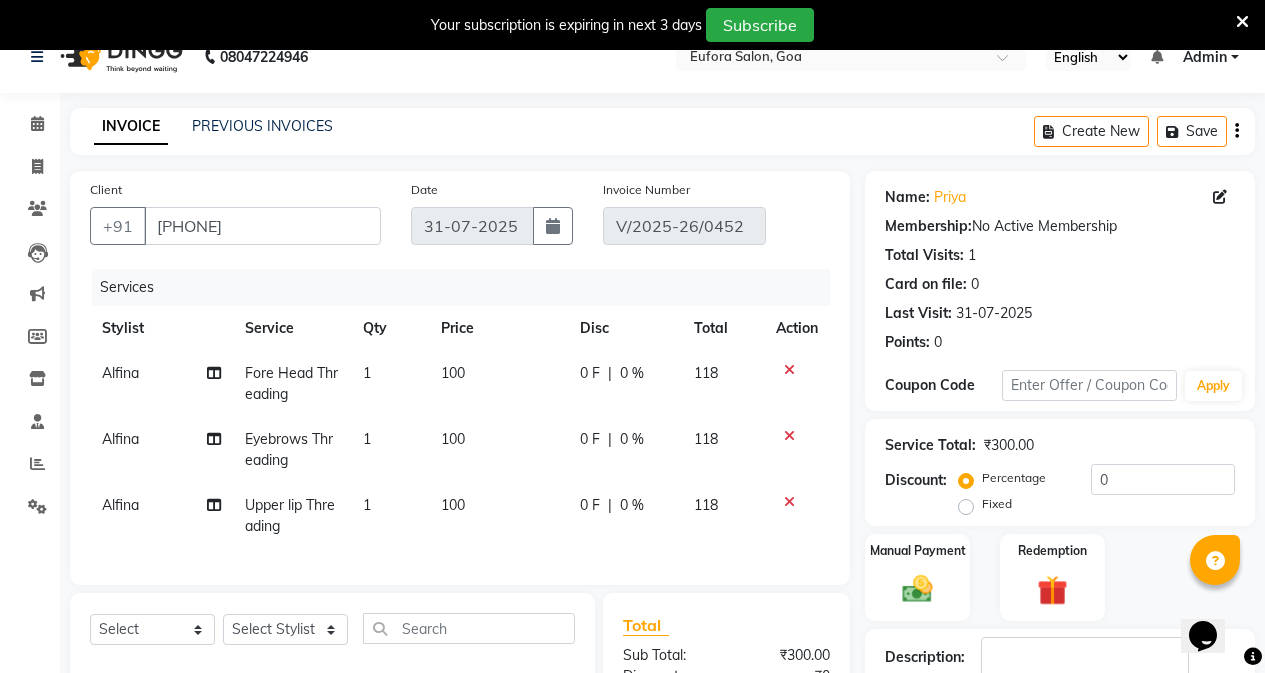 scroll, scrollTop: 0, scrollLeft: 0, axis: both 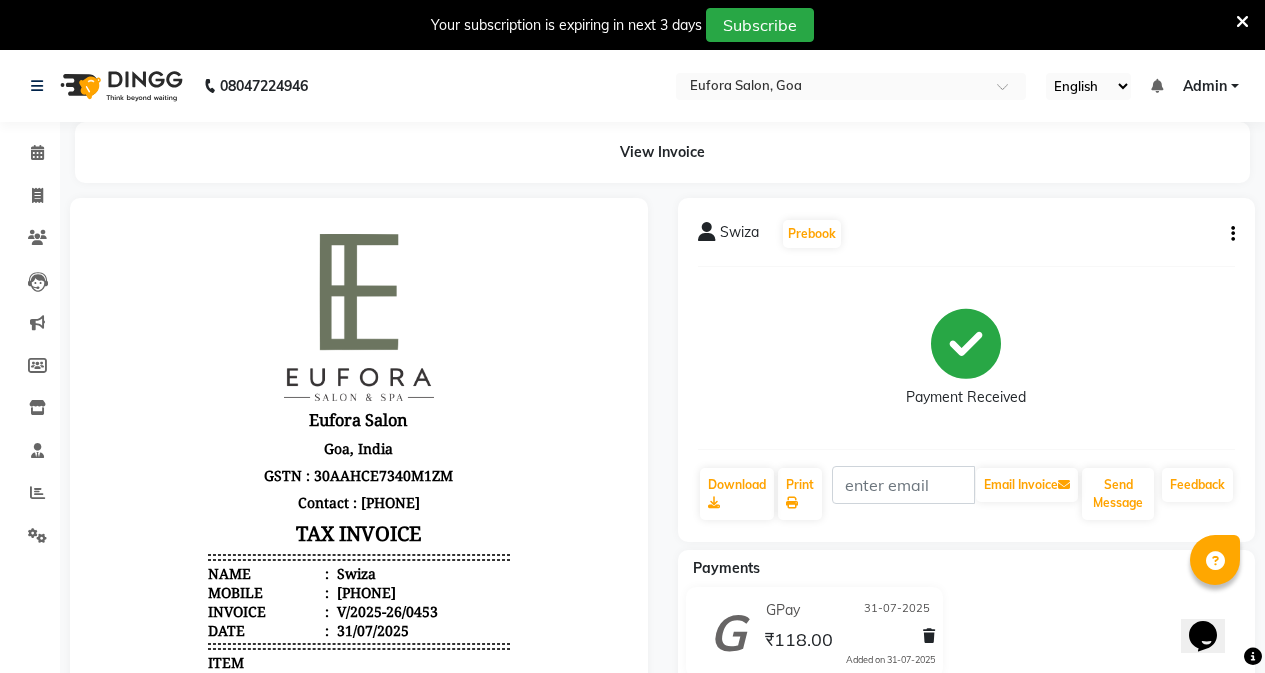click 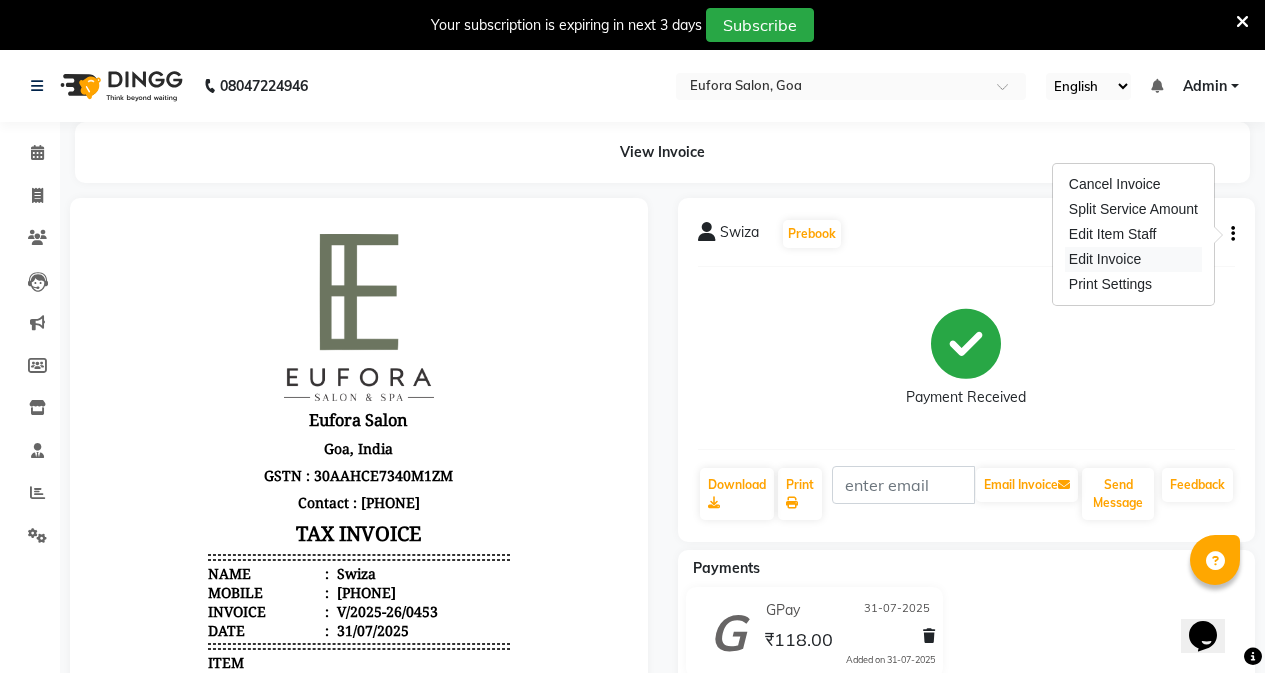 click on "Edit Invoice" at bounding box center (1133, 259) 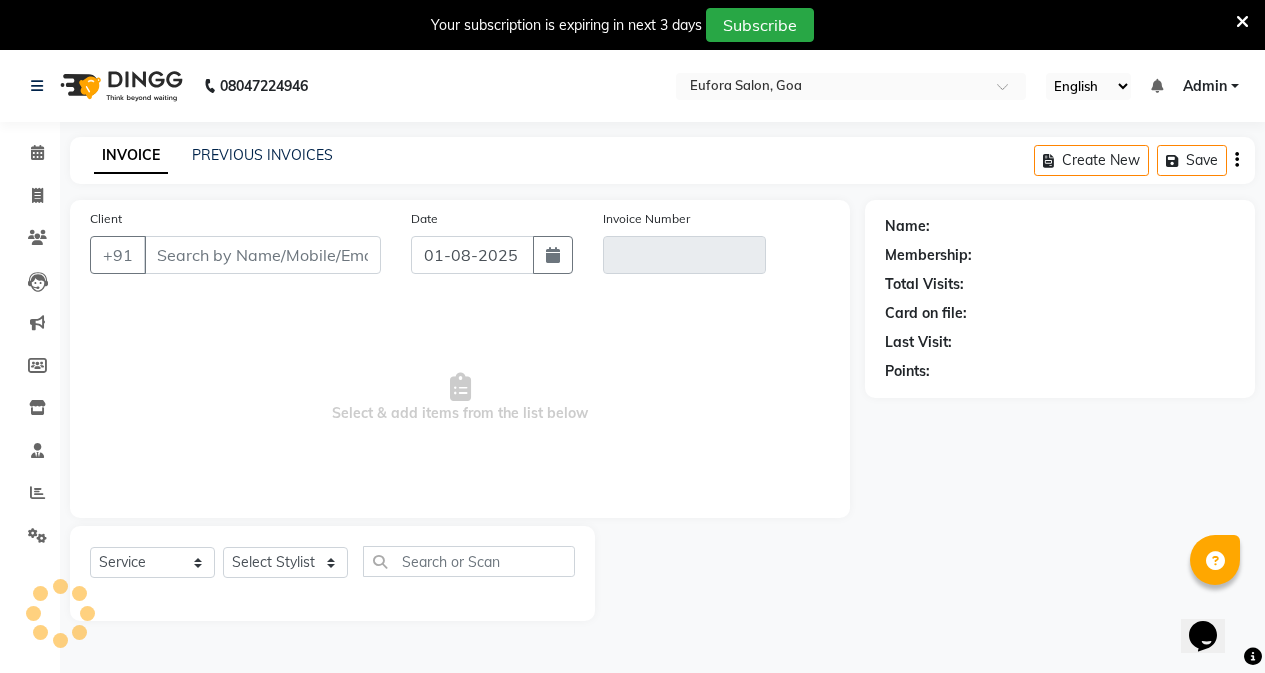scroll, scrollTop: 50, scrollLeft: 0, axis: vertical 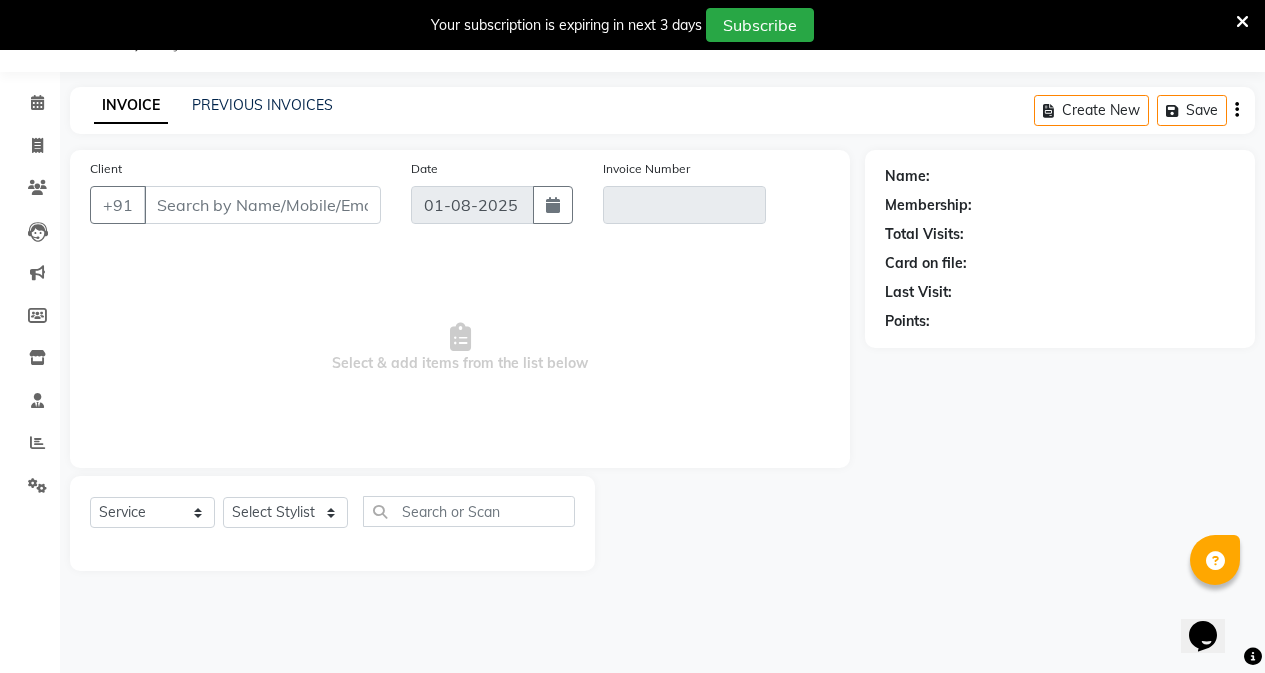 type on "[PHONE]" 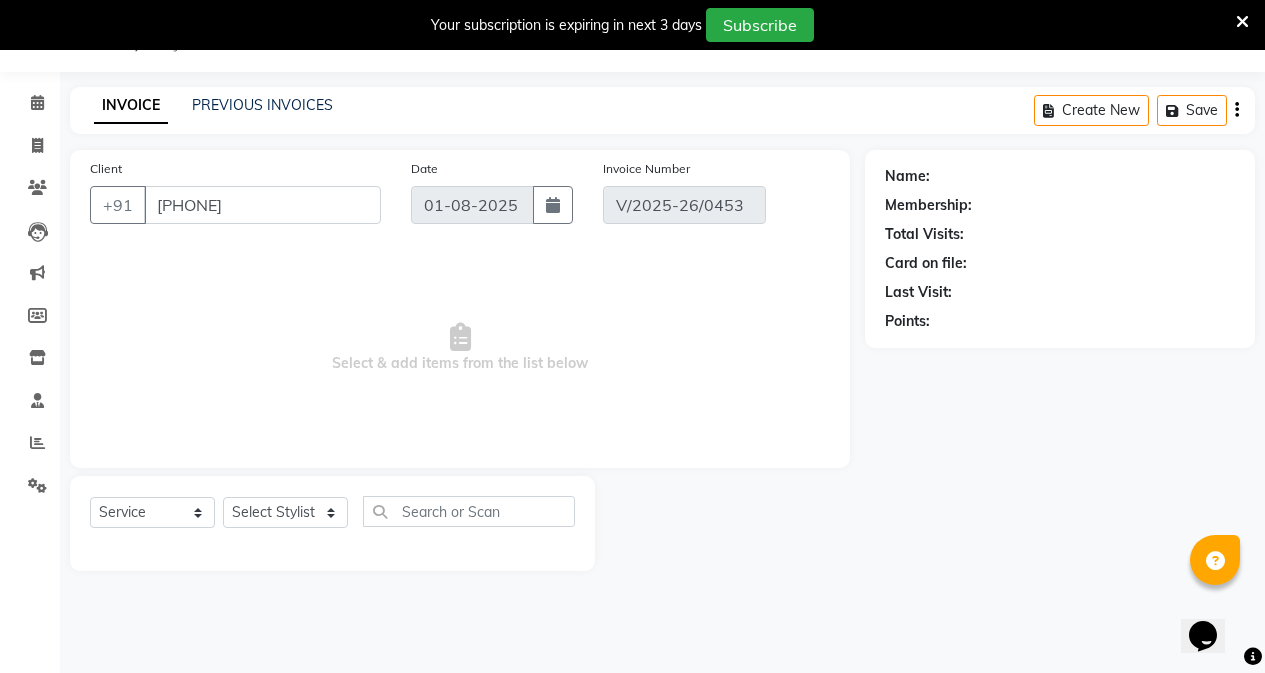 type on "31-07-2025" 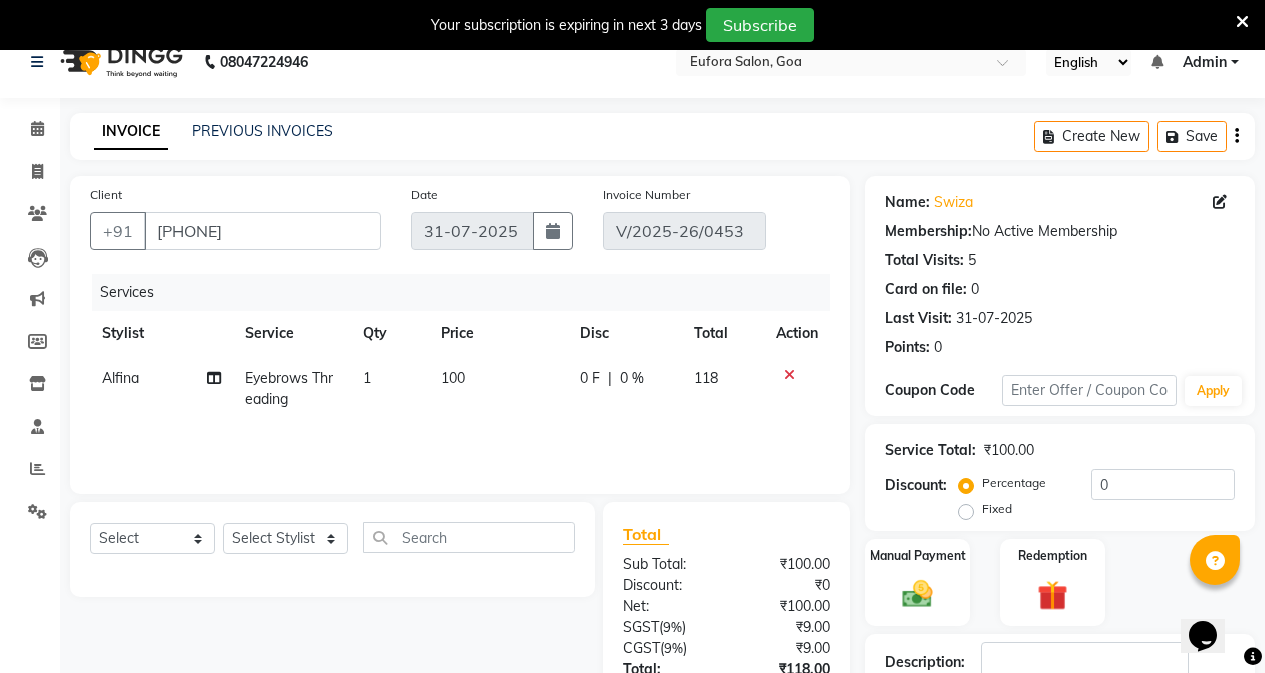 scroll, scrollTop: 0, scrollLeft: 0, axis: both 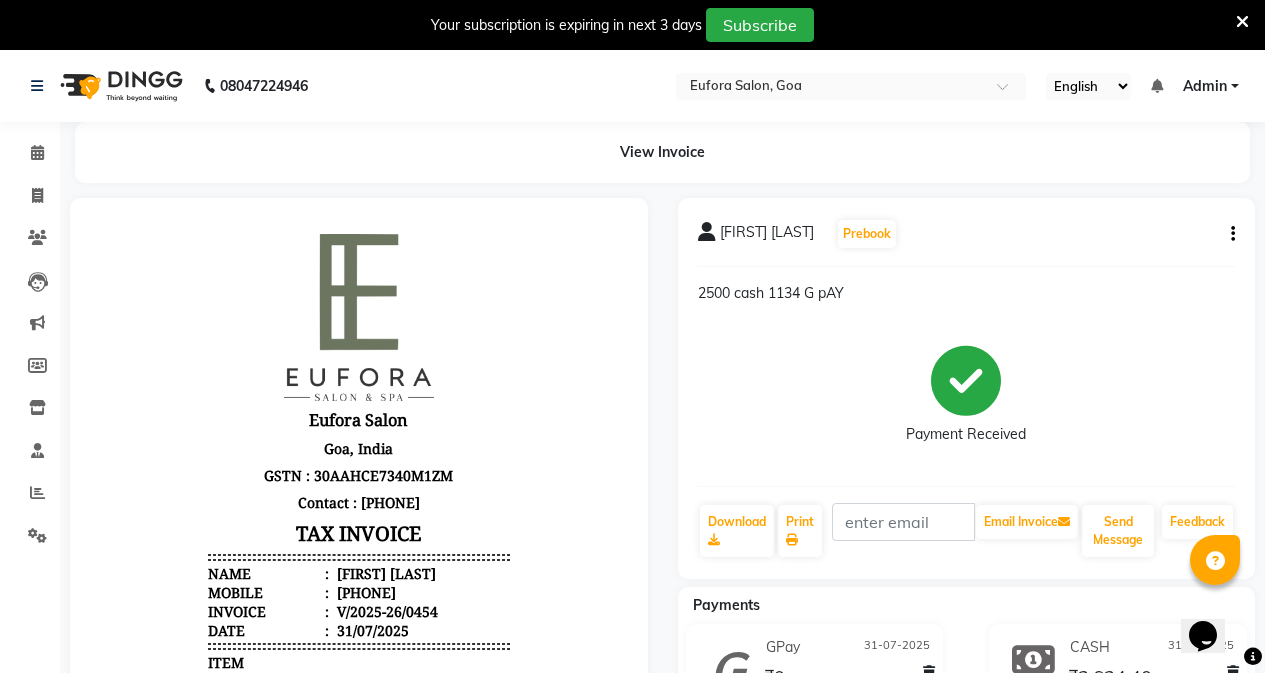 click 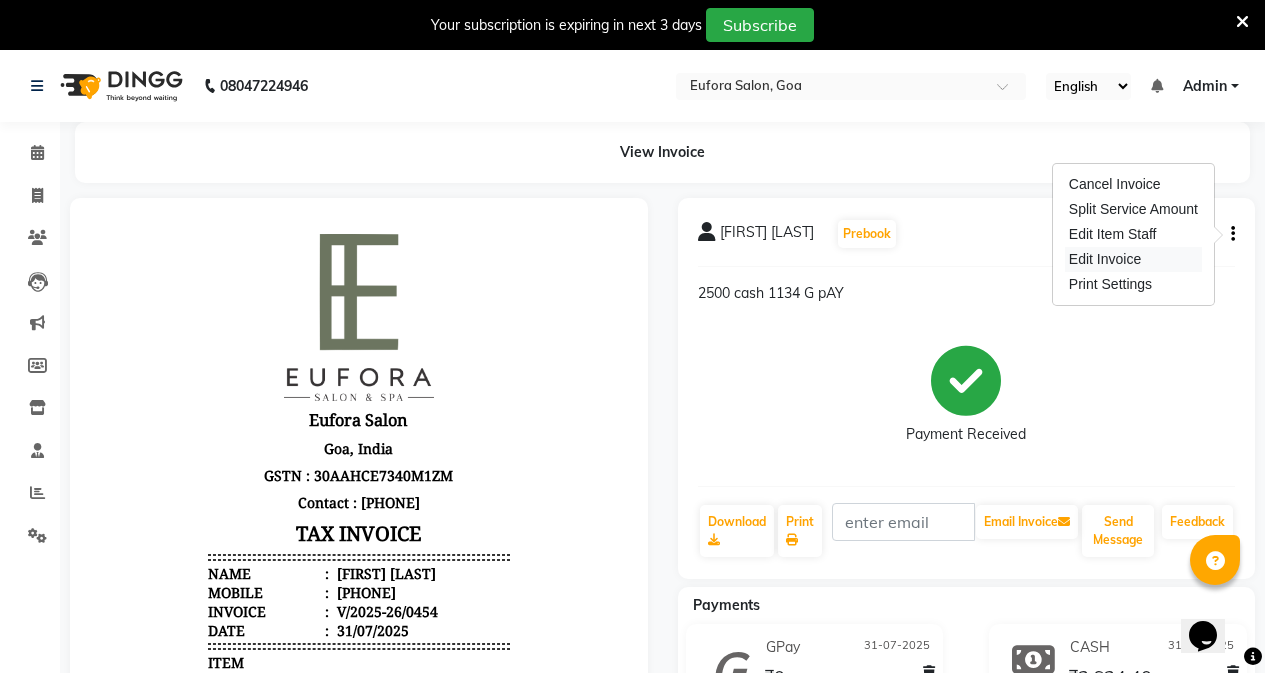 click on "Edit Invoice" at bounding box center (1133, 259) 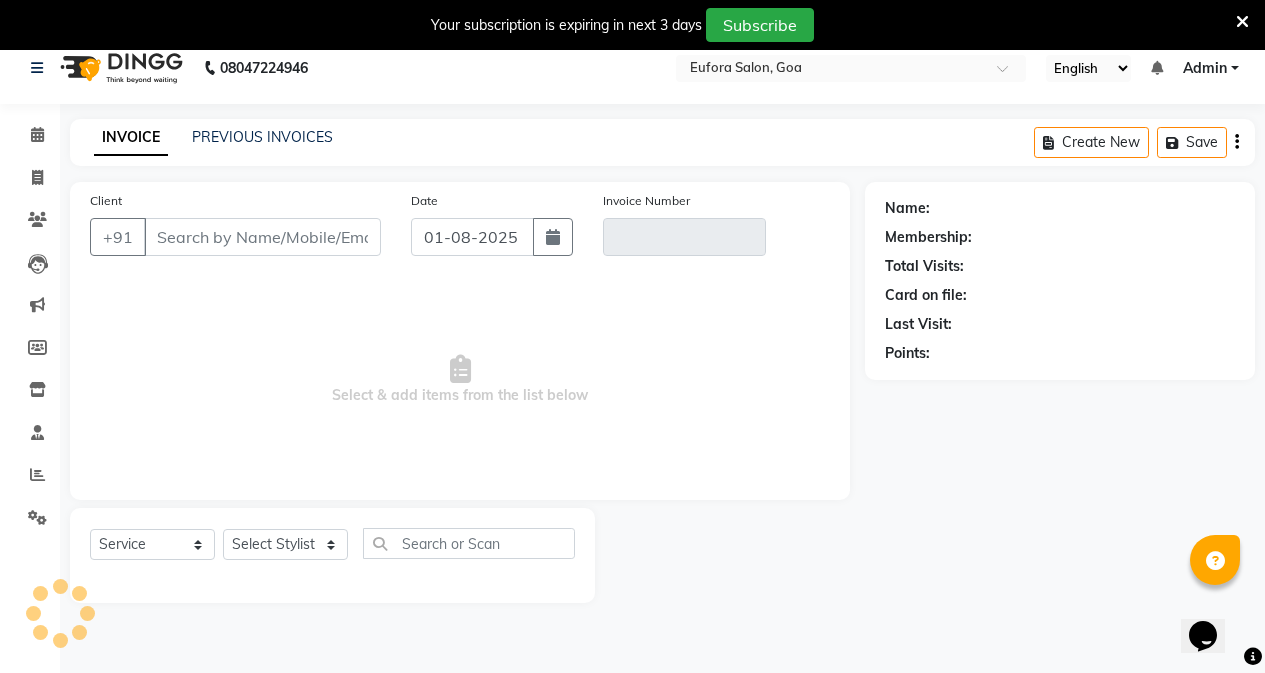 scroll, scrollTop: 50, scrollLeft: 0, axis: vertical 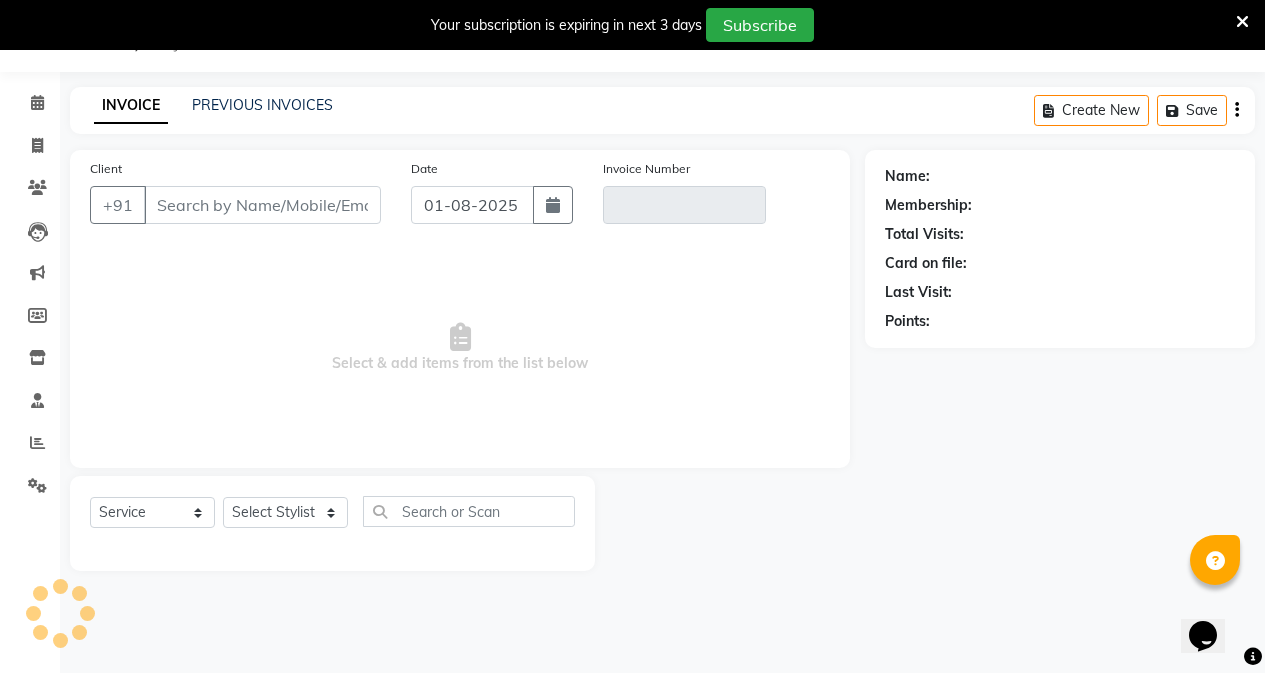 type on "7276592598" 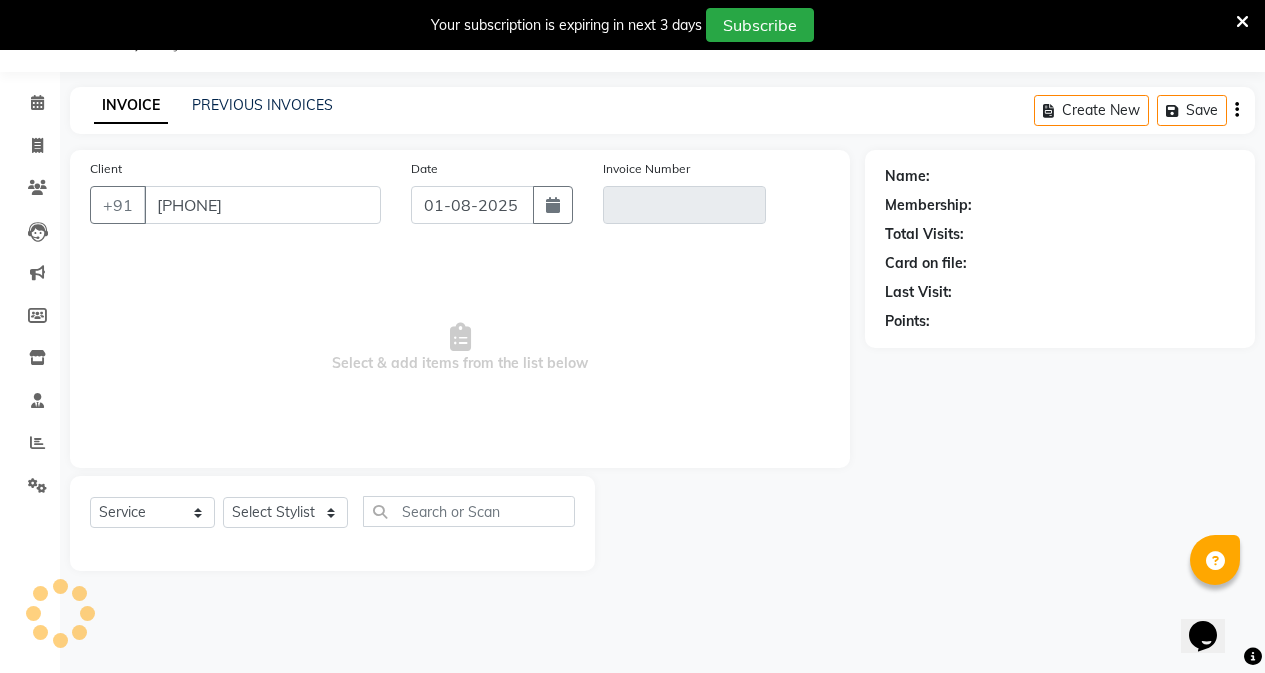 type on "V/2025-26/0454" 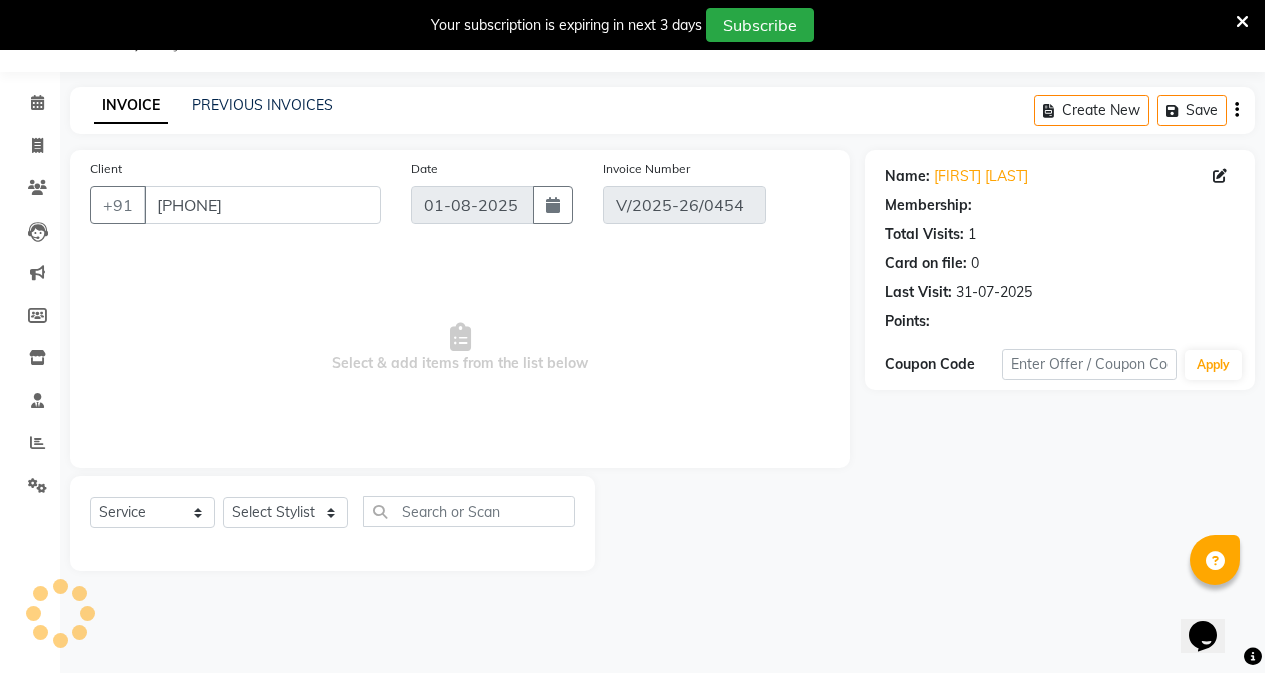 type on "31-07-2025" 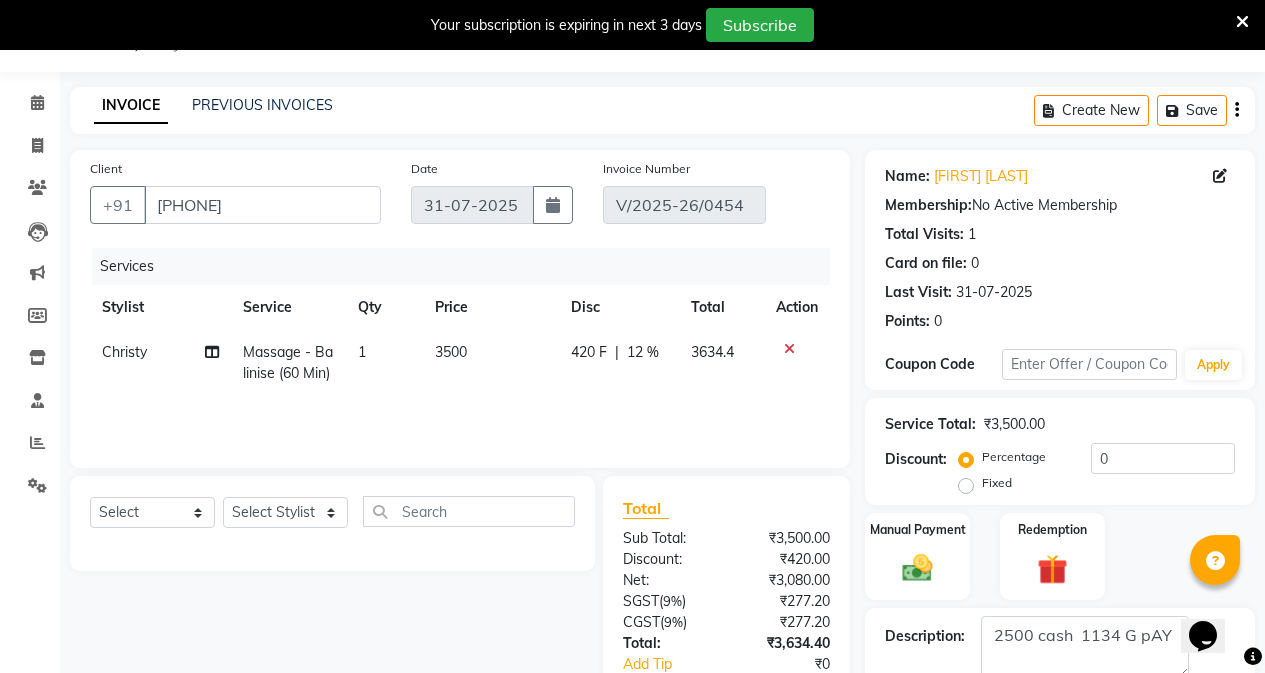 click at bounding box center (1242, 22) 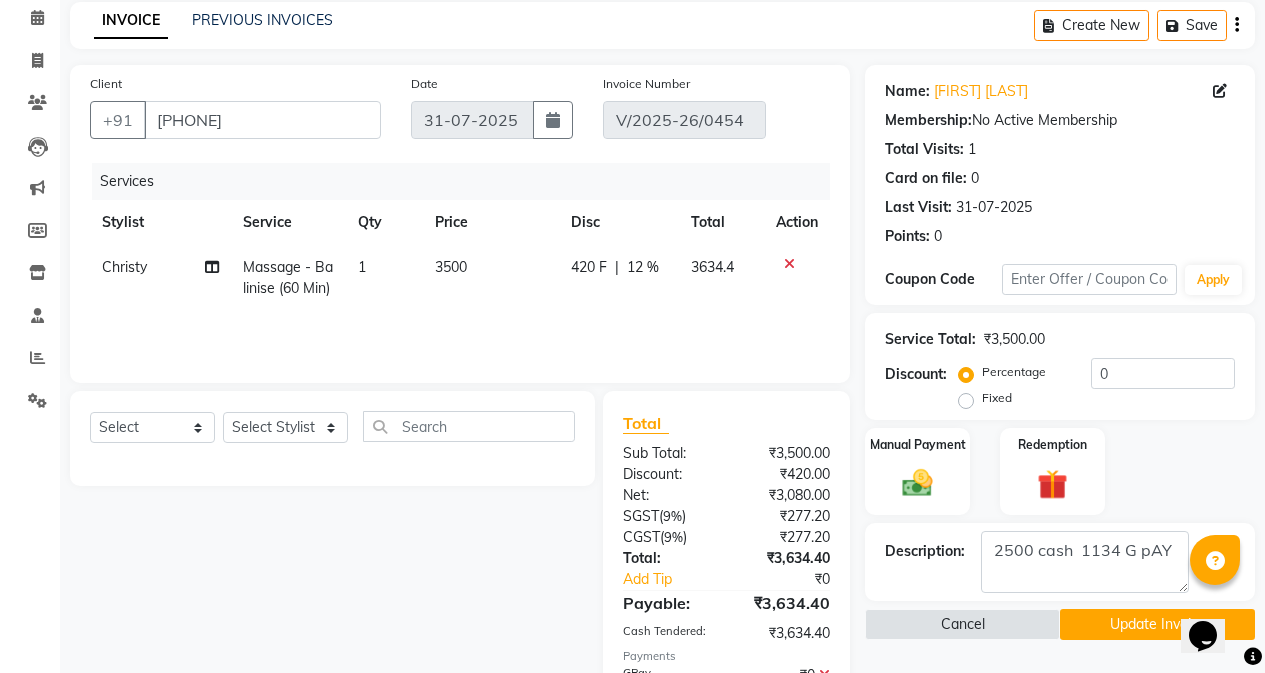 scroll, scrollTop: 200, scrollLeft: 0, axis: vertical 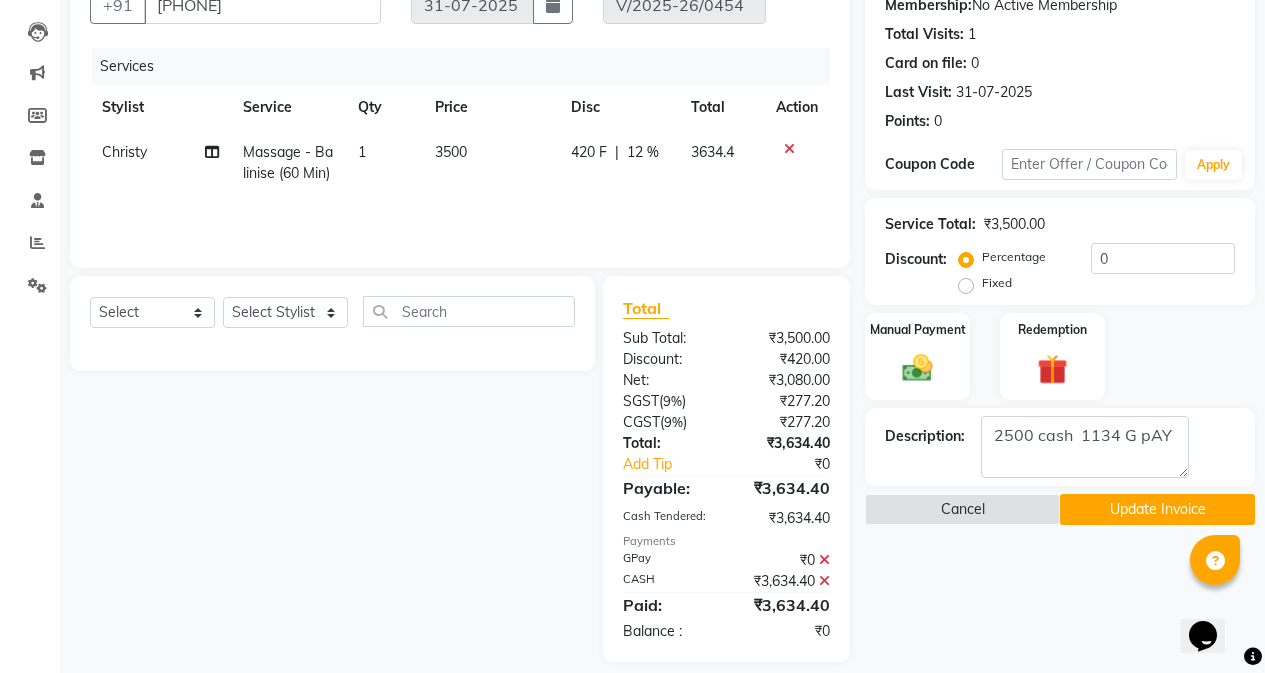 click 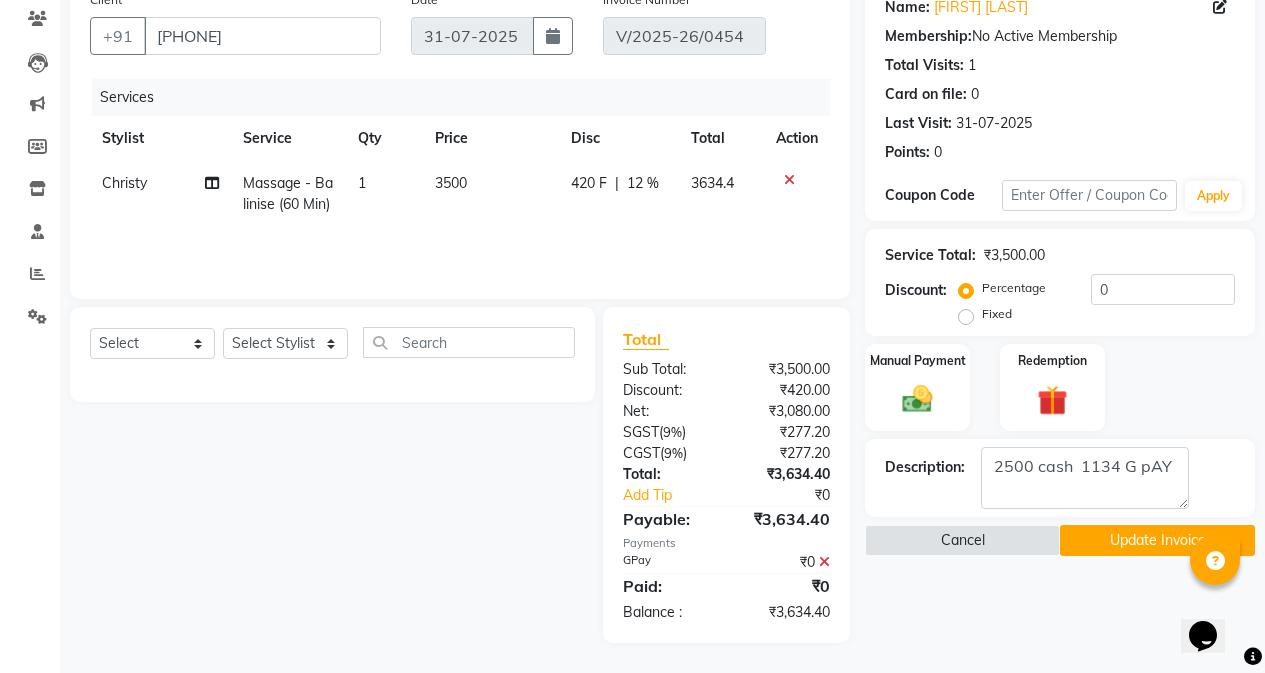 scroll, scrollTop: 169, scrollLeft: 0, axis: vertical 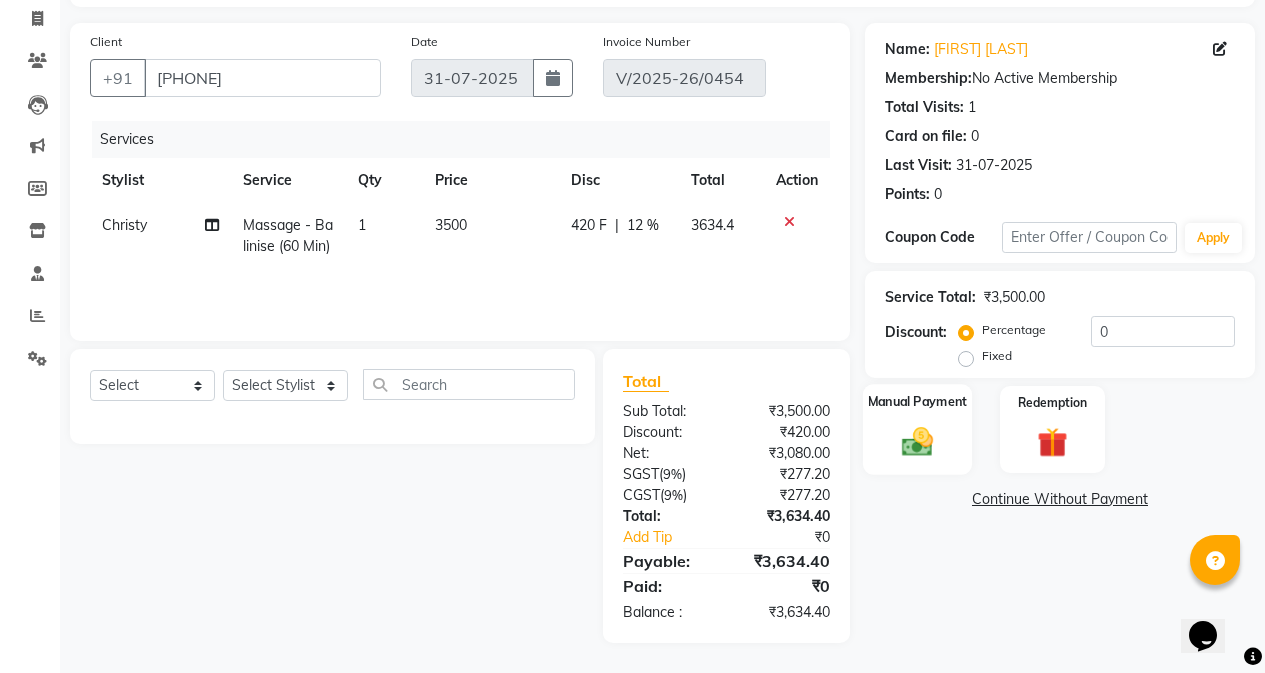 click on "Manual Payment" 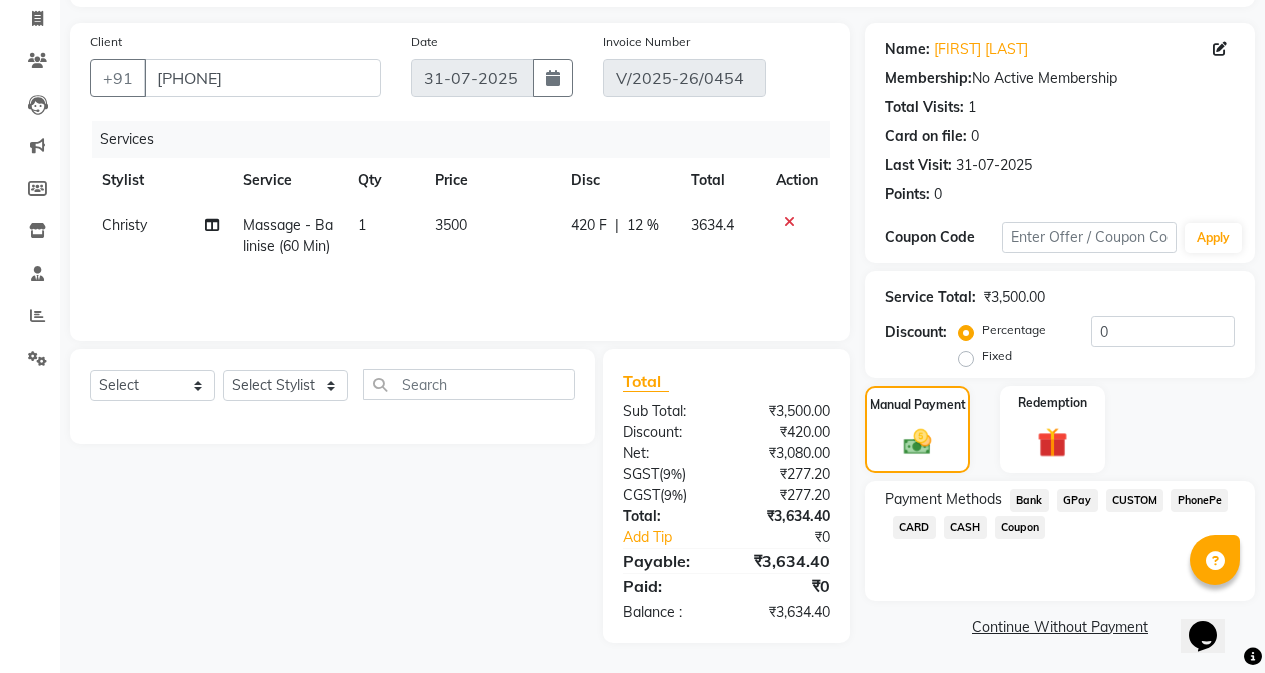 click on "GPay" 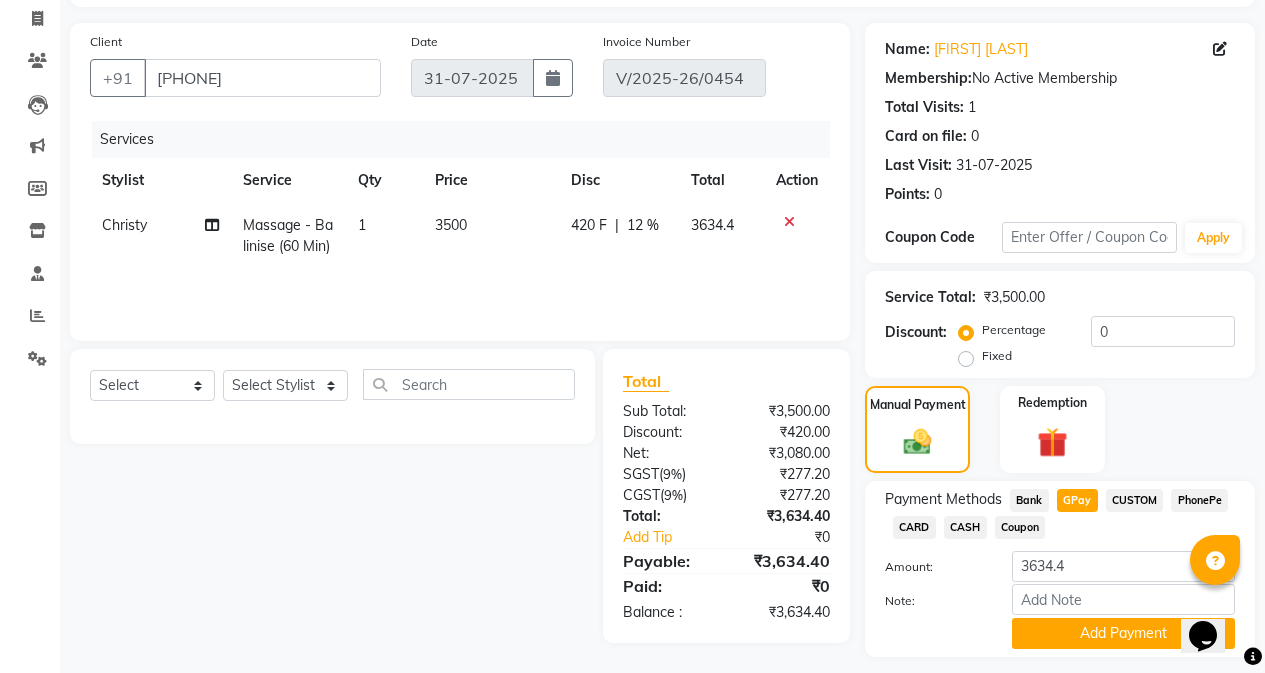 scroll, scrollTop: 182, scrollLeft: 0, axis: vertical 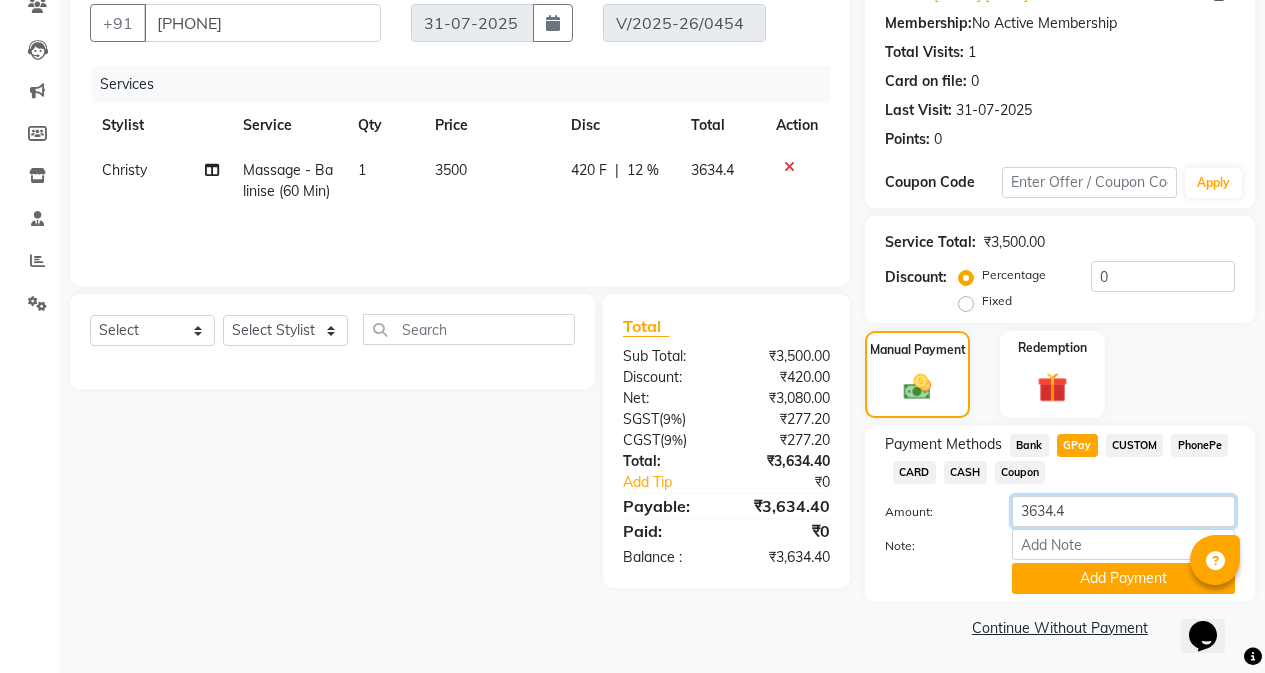 drag, startPoint x: 1072, startPoint y: 501, endPoint x: 937, endPoint y: 501, distance: 135 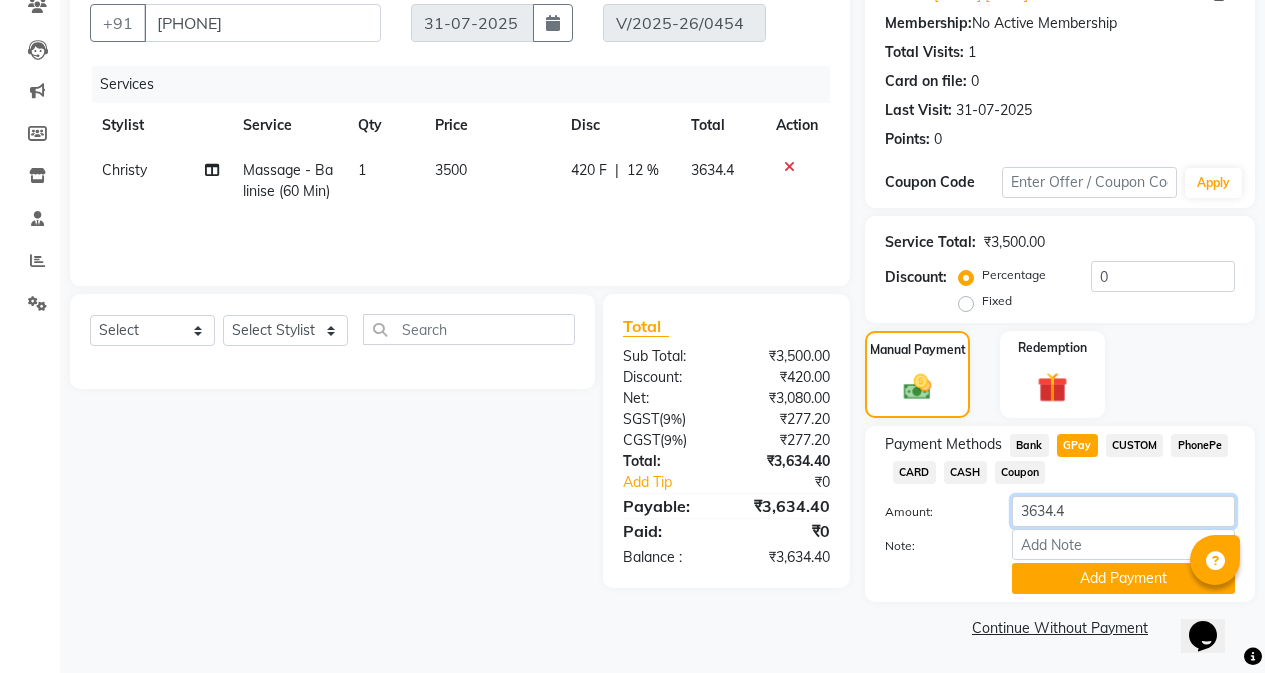 click on "Amount: 3634.4" 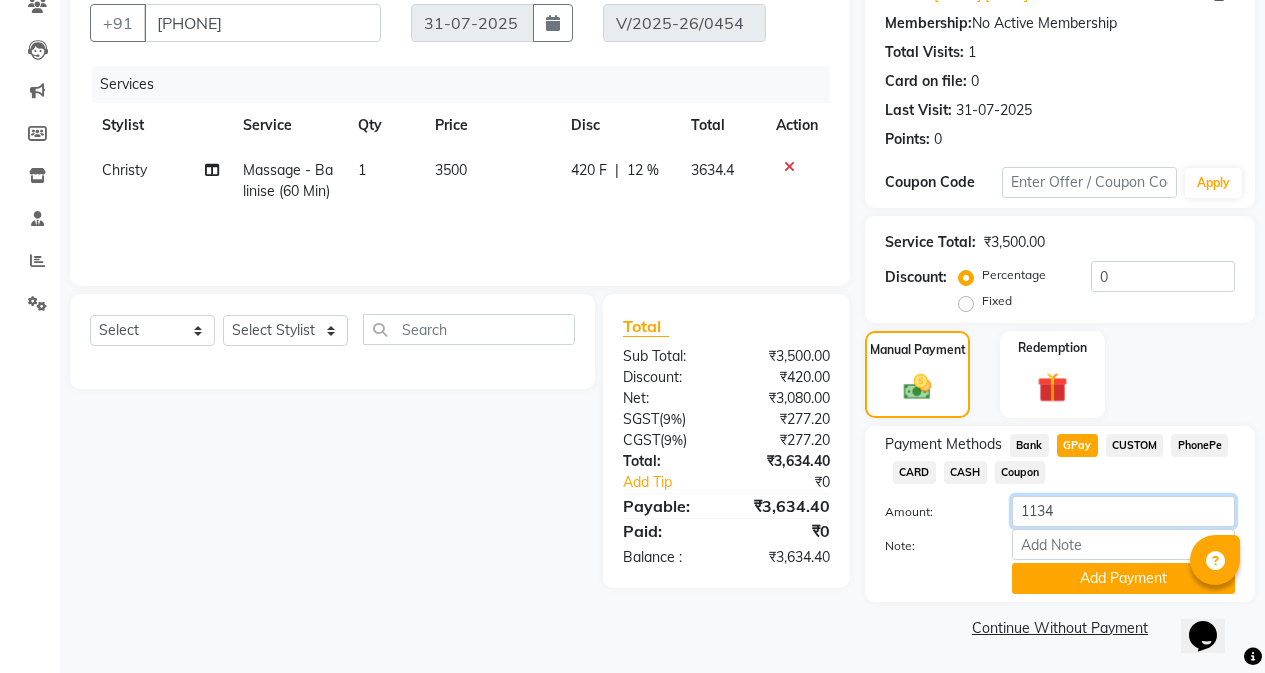 type on "1134" 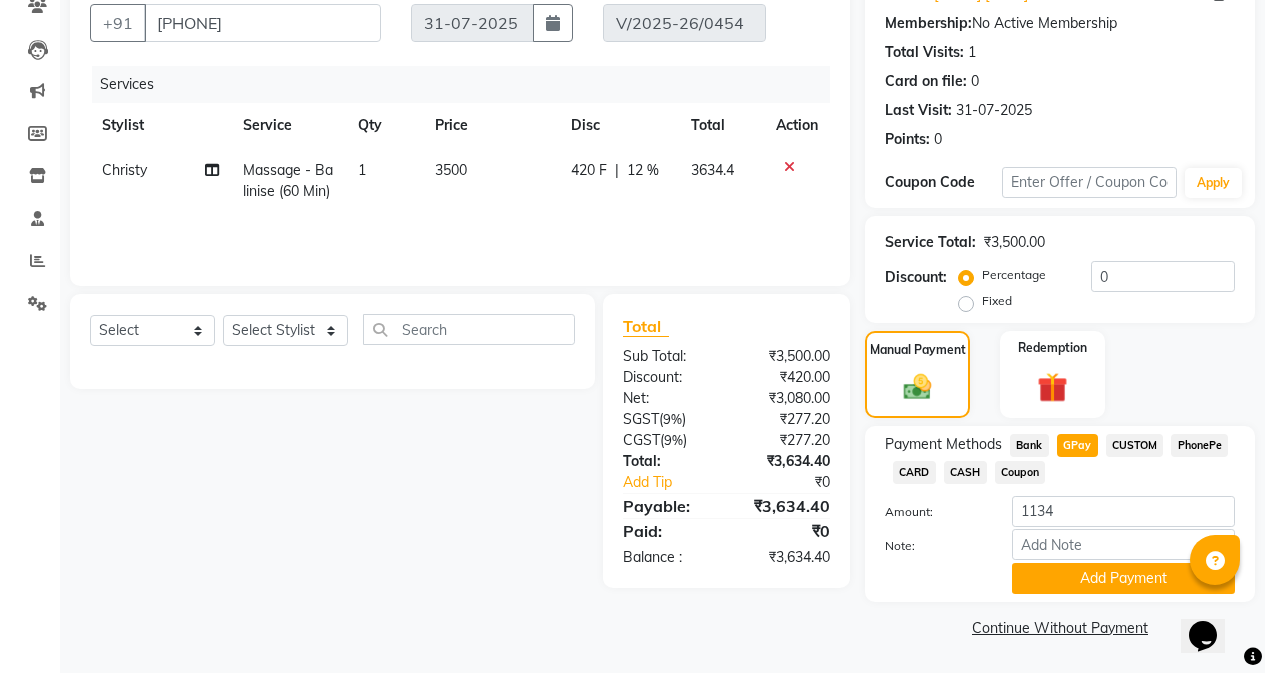 click on "Payment Methods  Bank   GPay   CUSTOM   PhonePe   CARD   CASH   Coupon  Amount: 1134 Note: Add Payment" 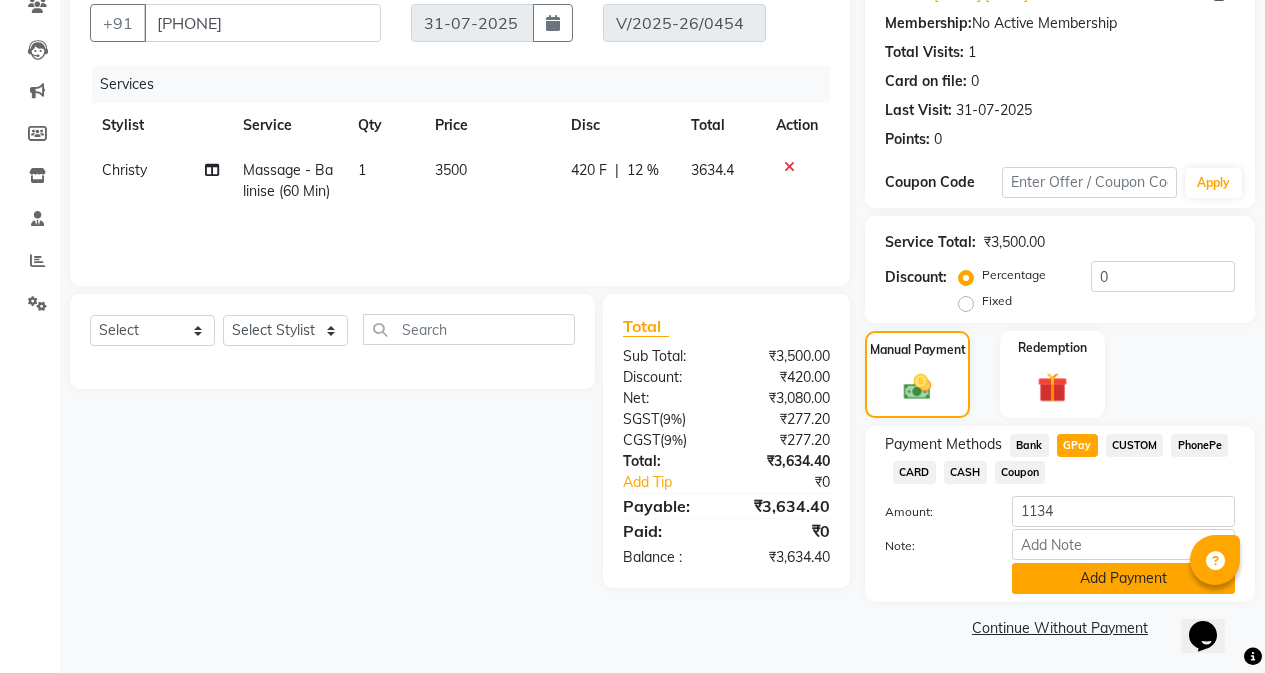 click on "Add Payment" 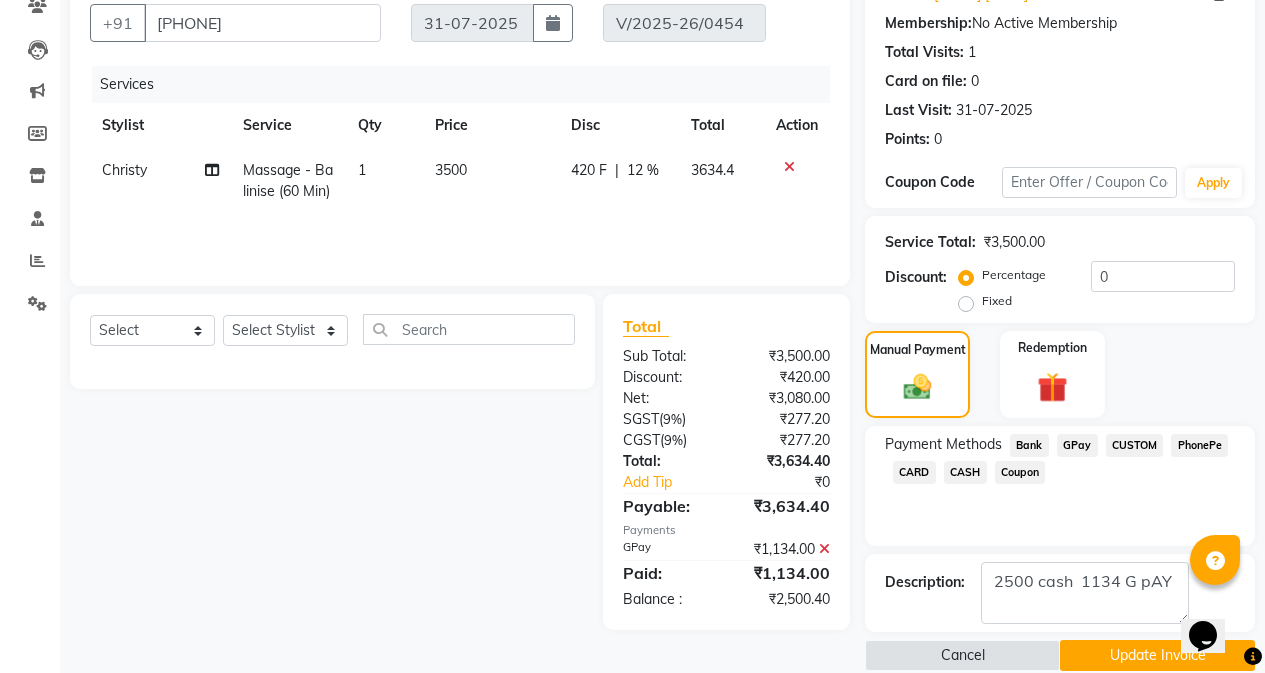 click on "CASH" 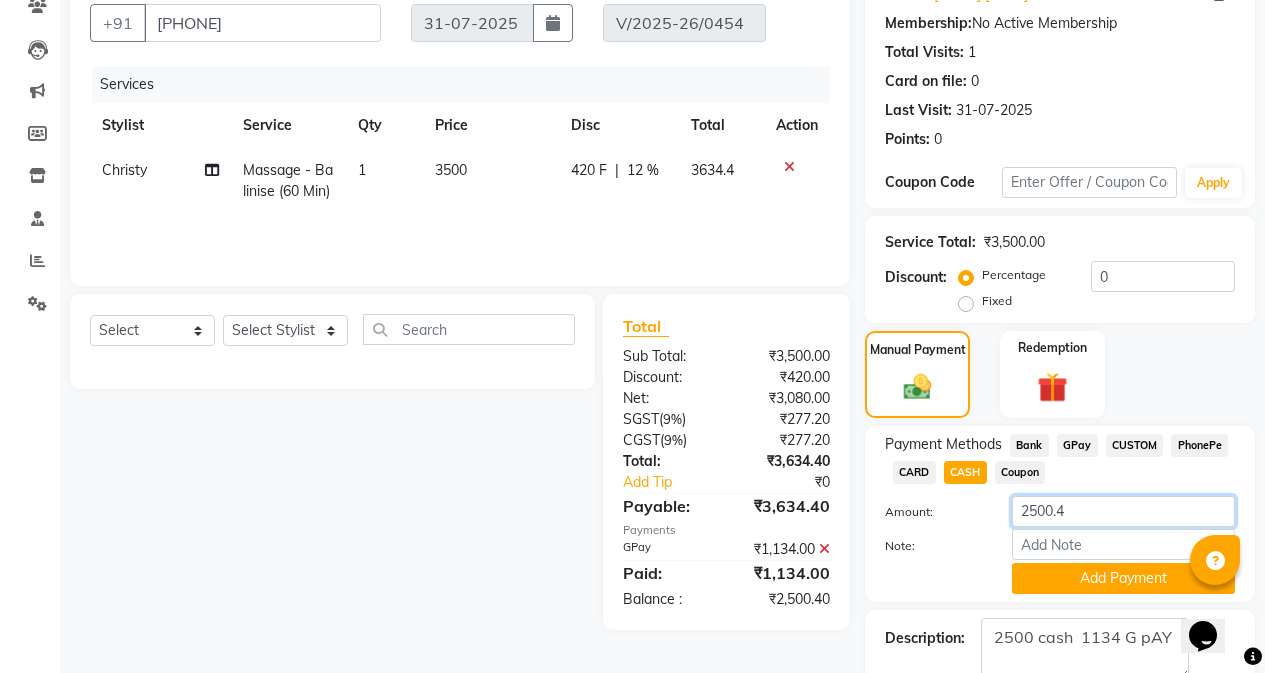 drag, startPoint x: 1091, startPoint y: 517, endPoint x: 989, endPoint y: 512, distance: 102.122475 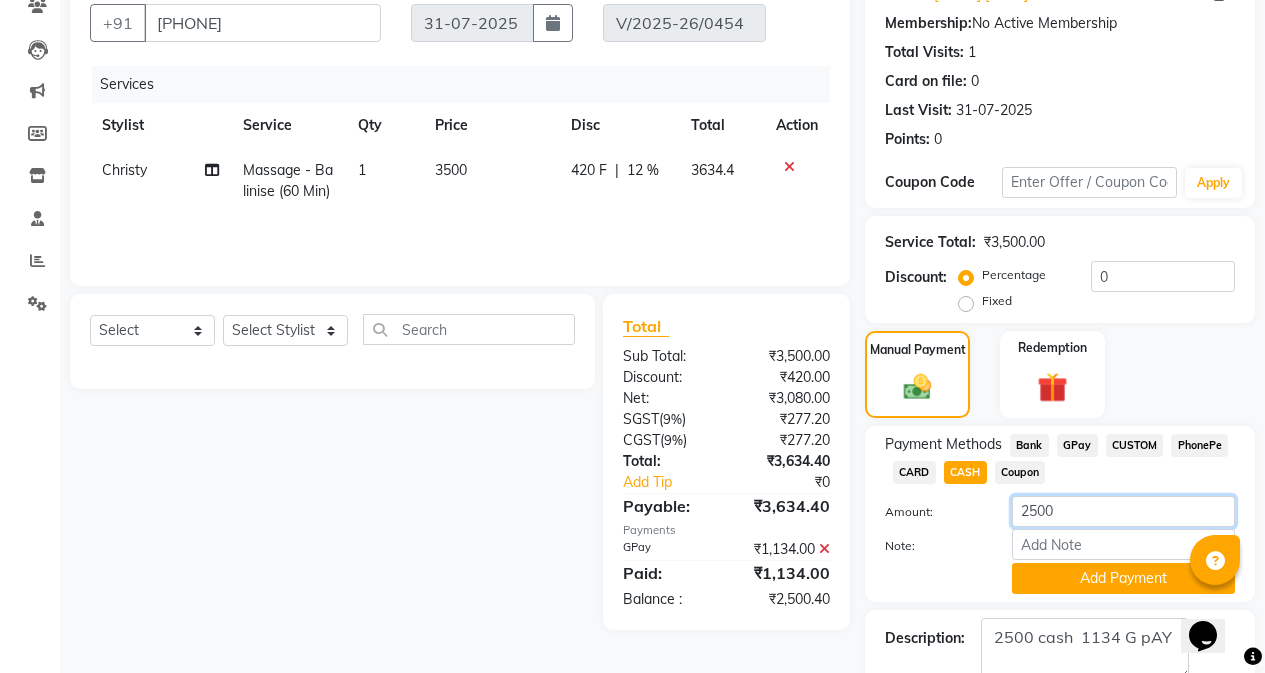 type on "2500" 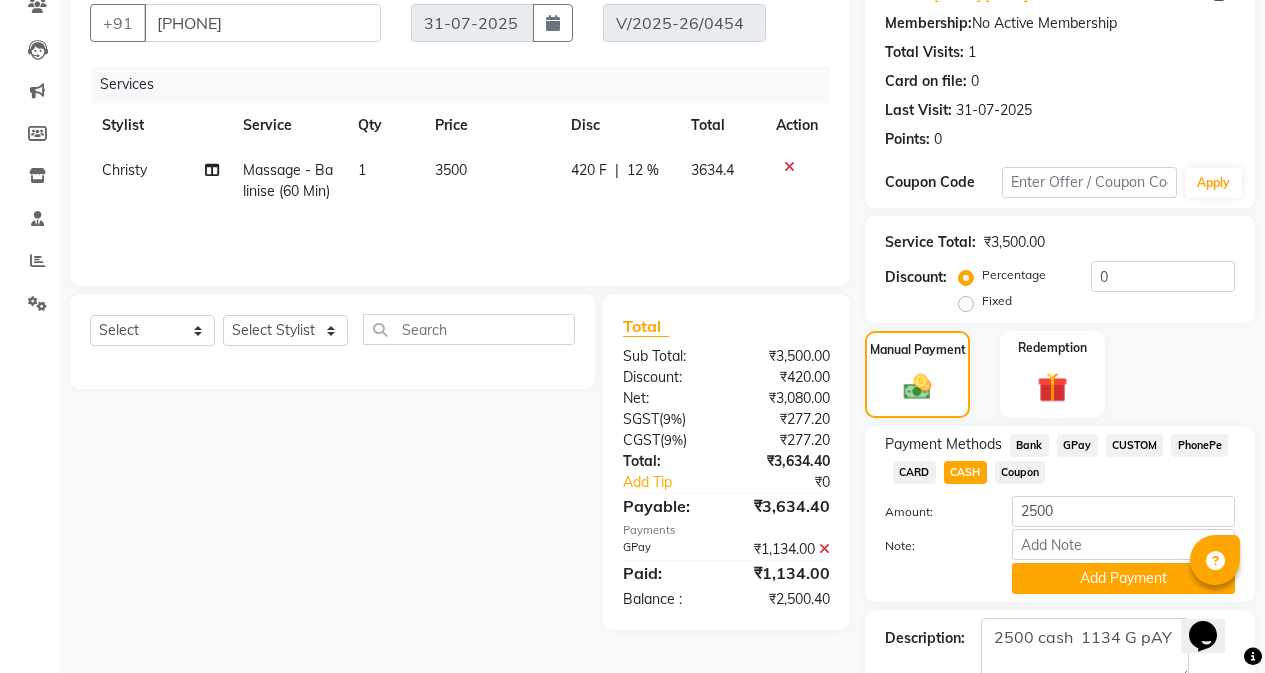 click on "Amount:" 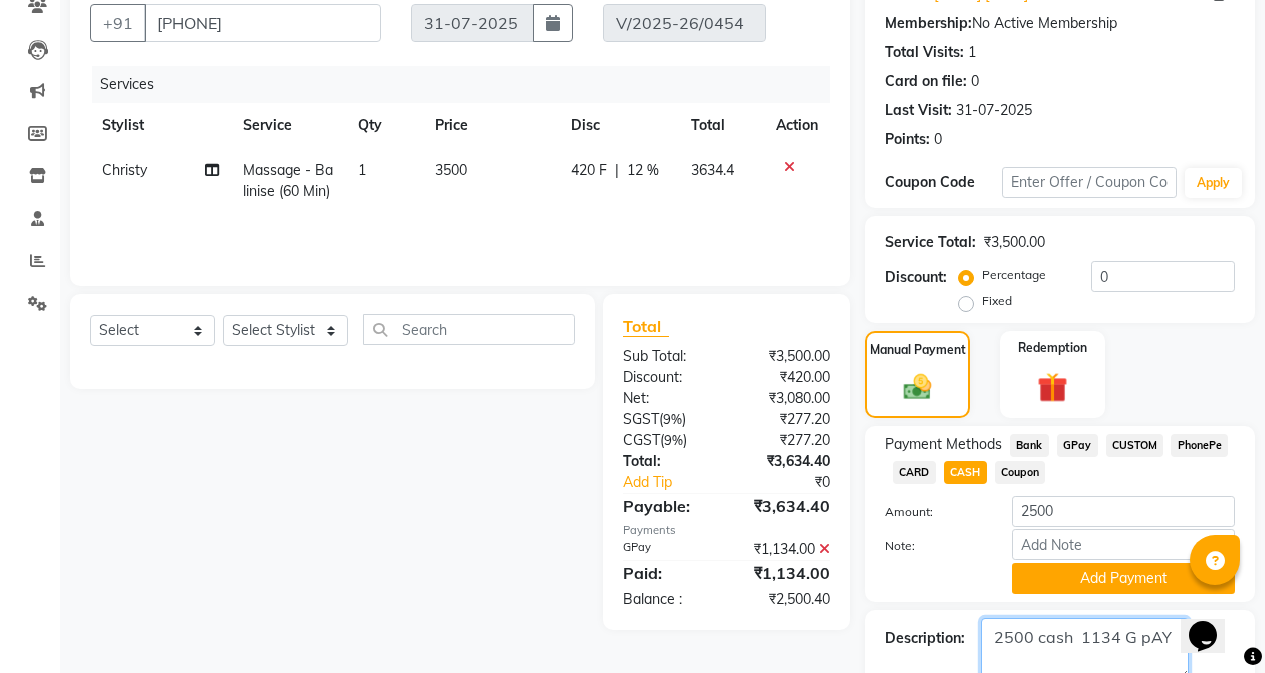 drag, startPoint x: 1176, startPoint y: 652, endPoint x: 925, endPoint y: 647, distance: 251.04979 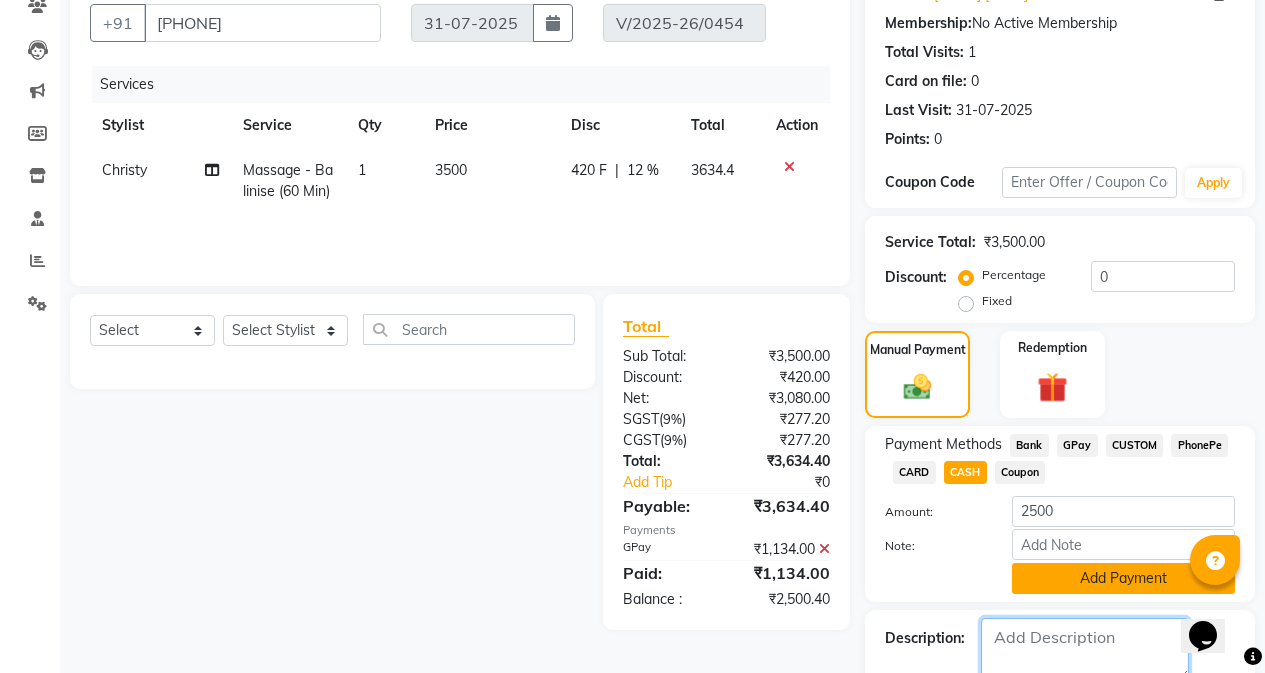 type 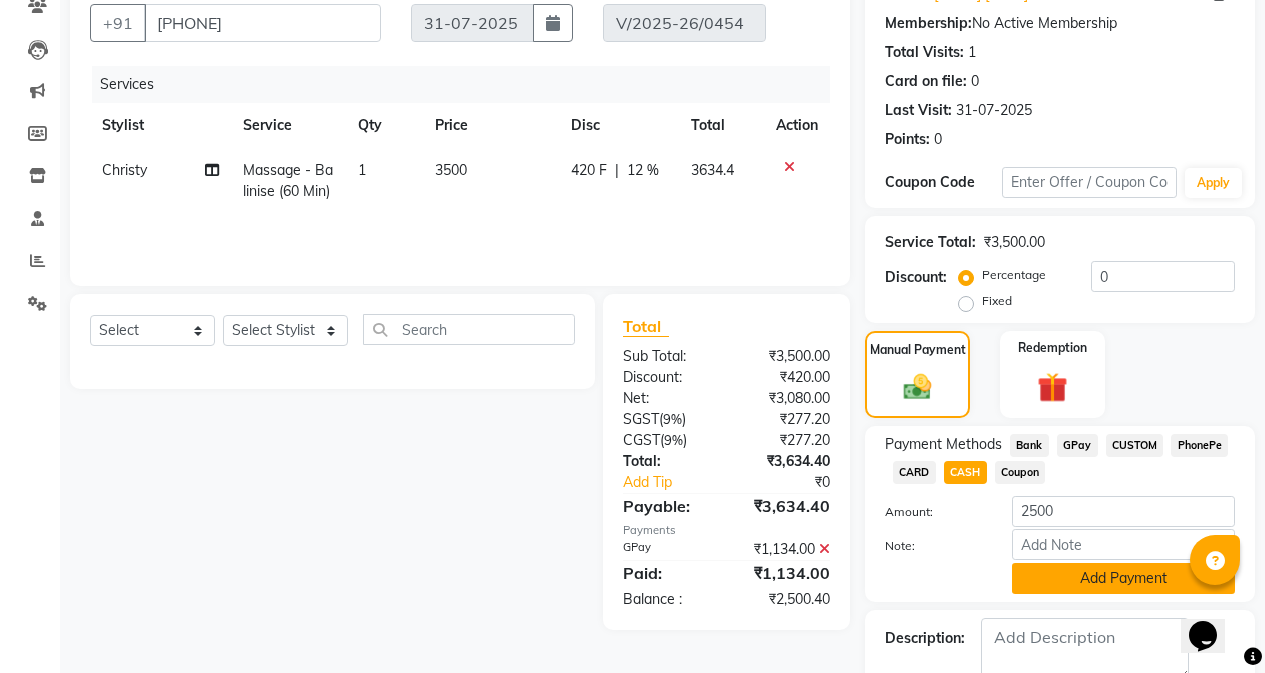 click on "Add Payment" 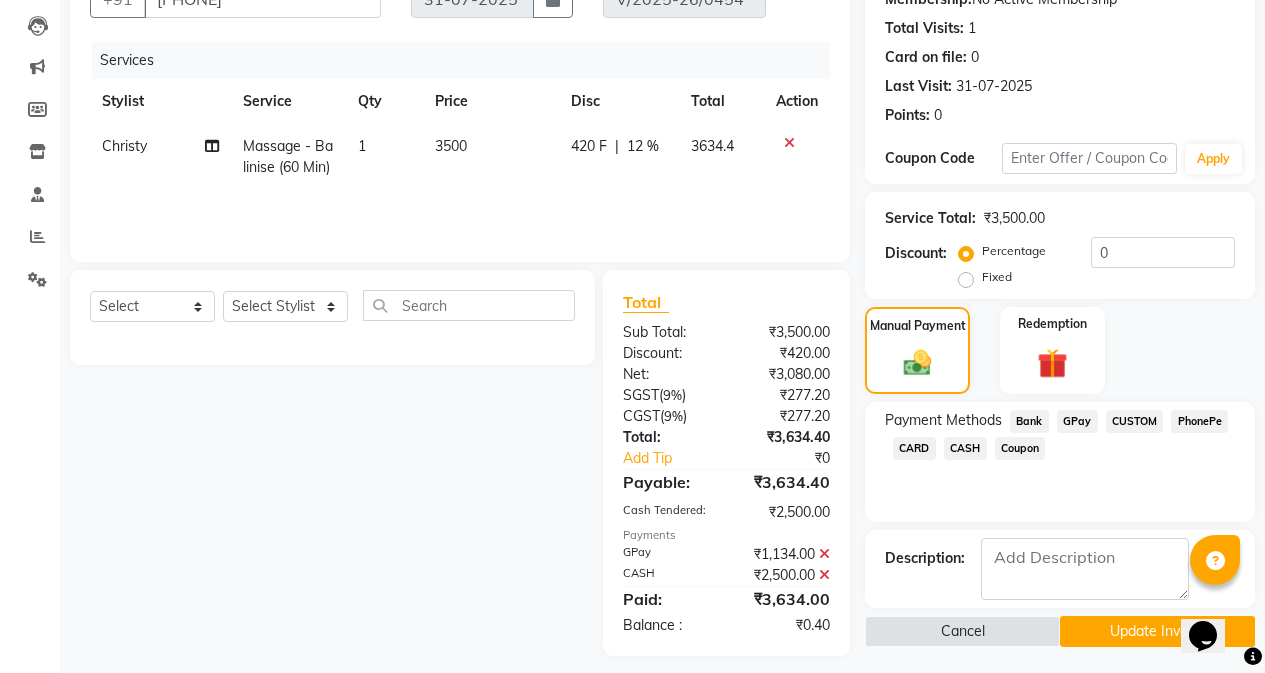 scroll, scrollTop: 219, scrollLeft: 0, axis: vertical 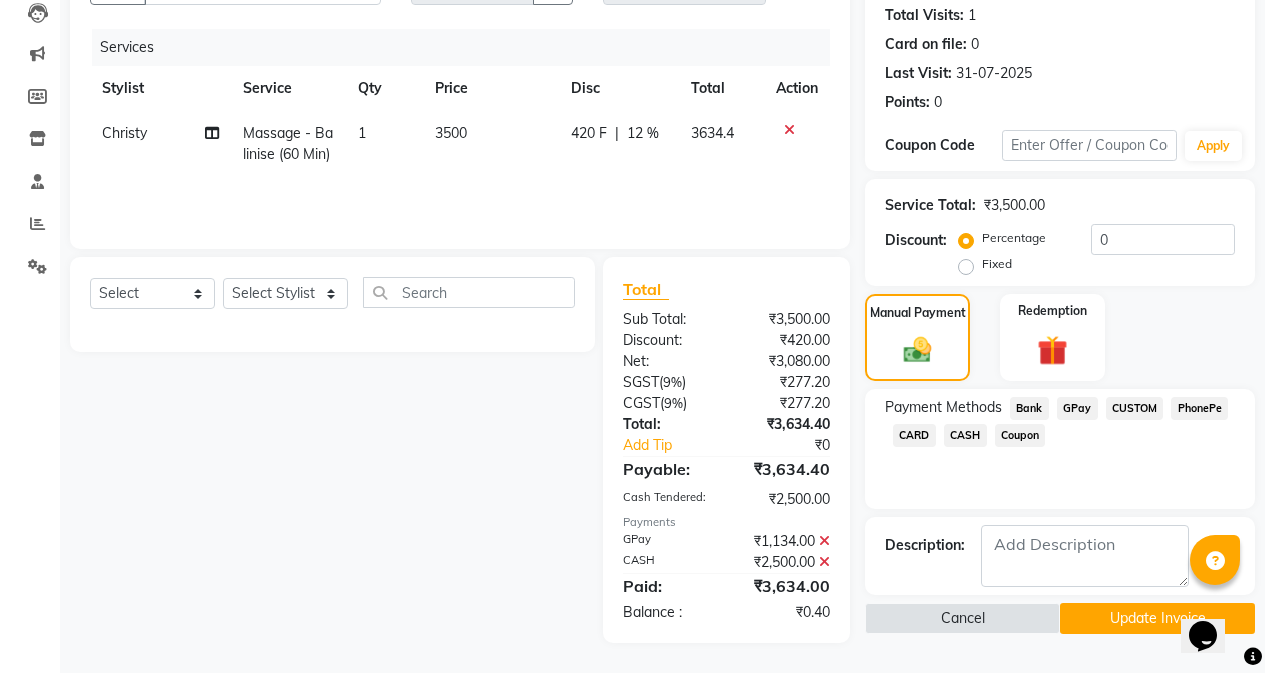 click on "Update Invoice" 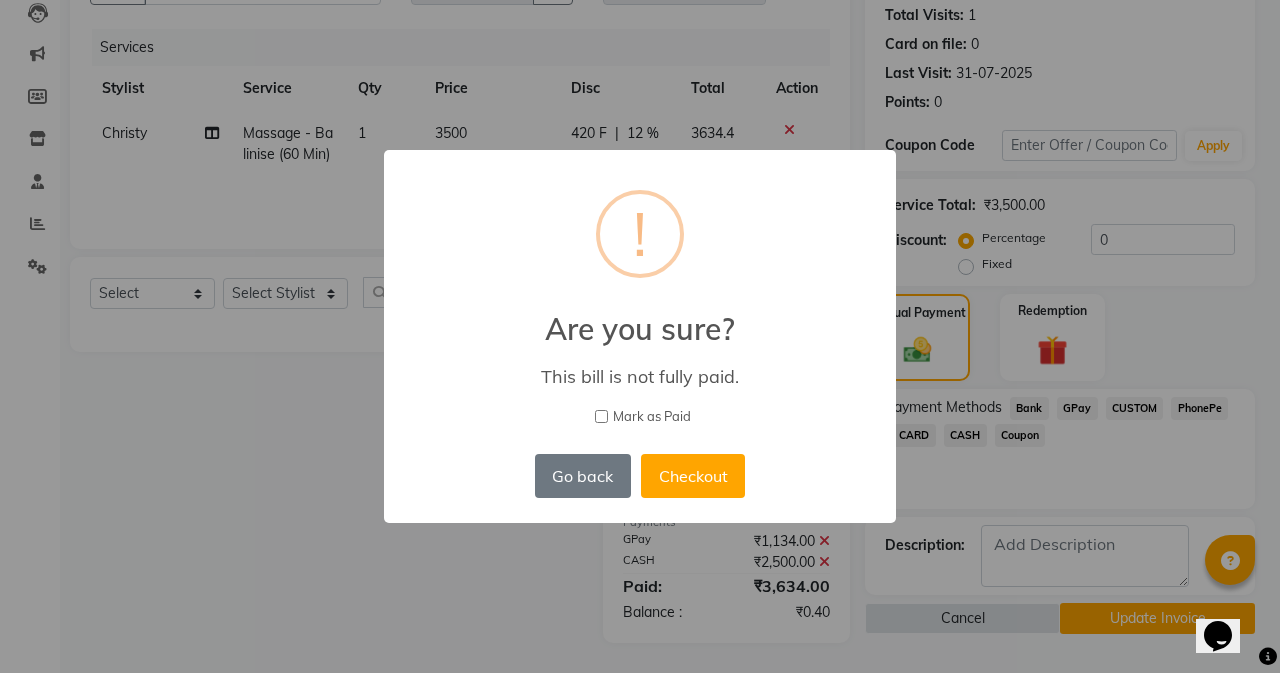click on "Mark as Paid" at bounding box center (601, 416) 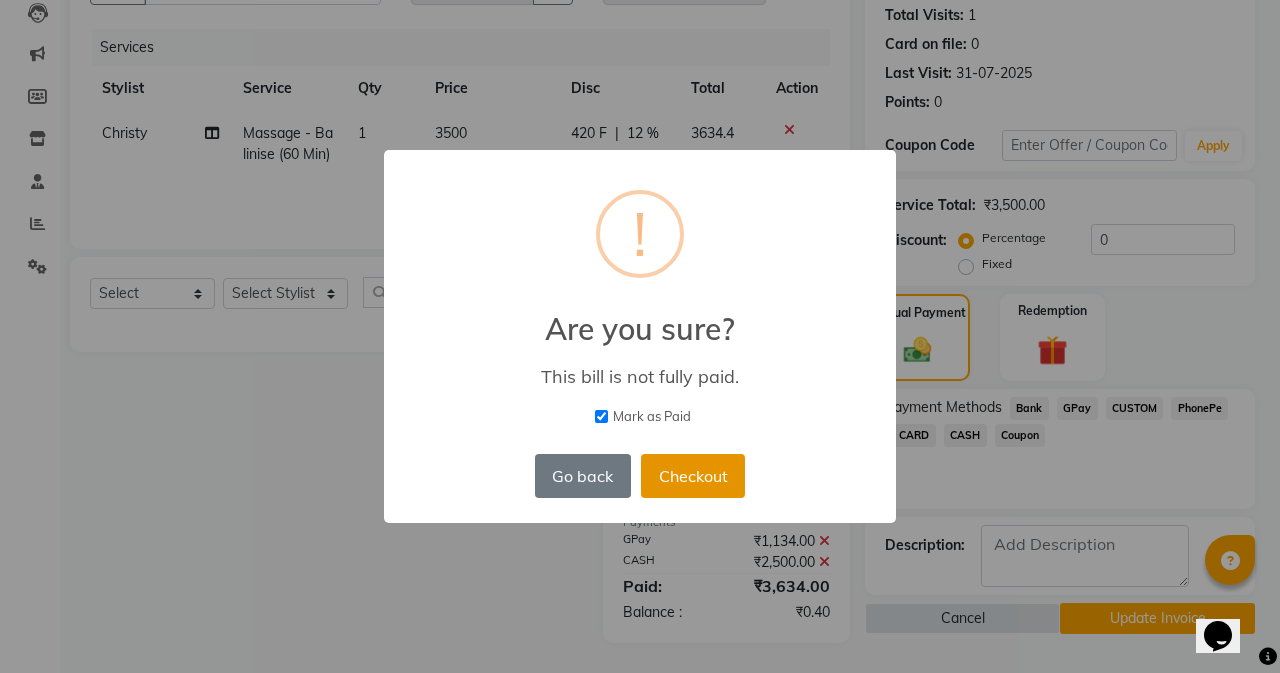 click on "Checkout" at bounding box center (693, 476) 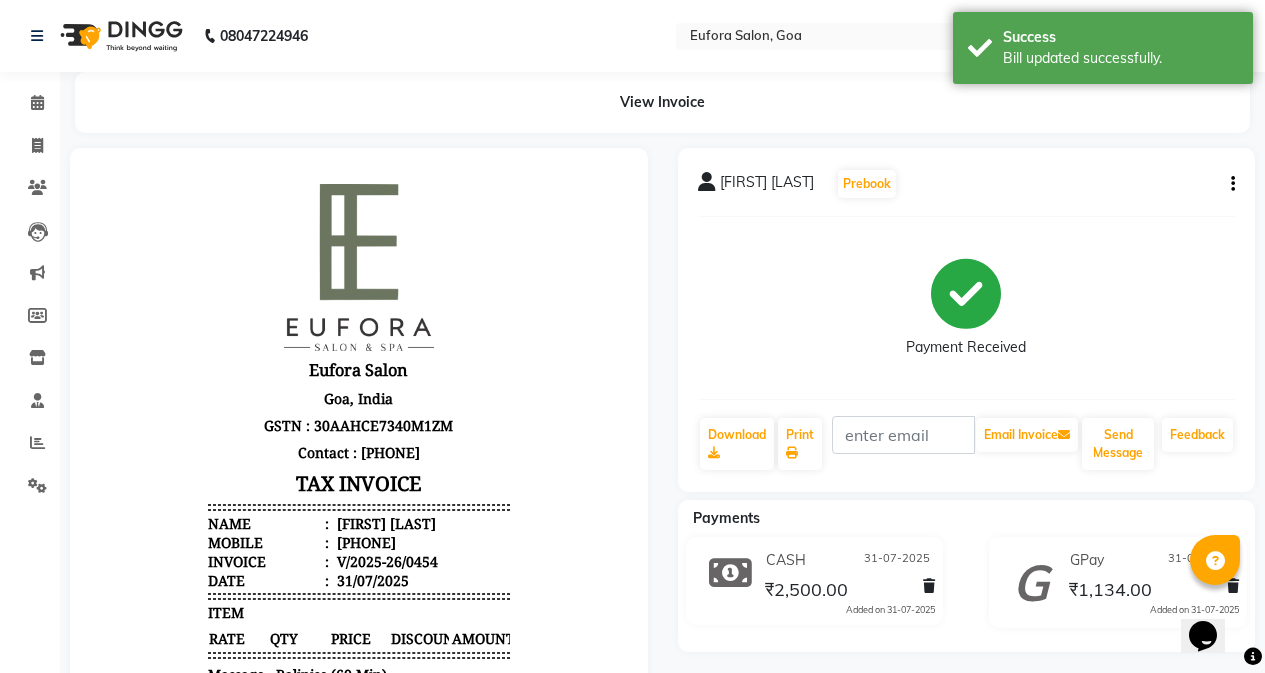 scroll, scrollTop: 0, scrollLeft: 0, axis: both 